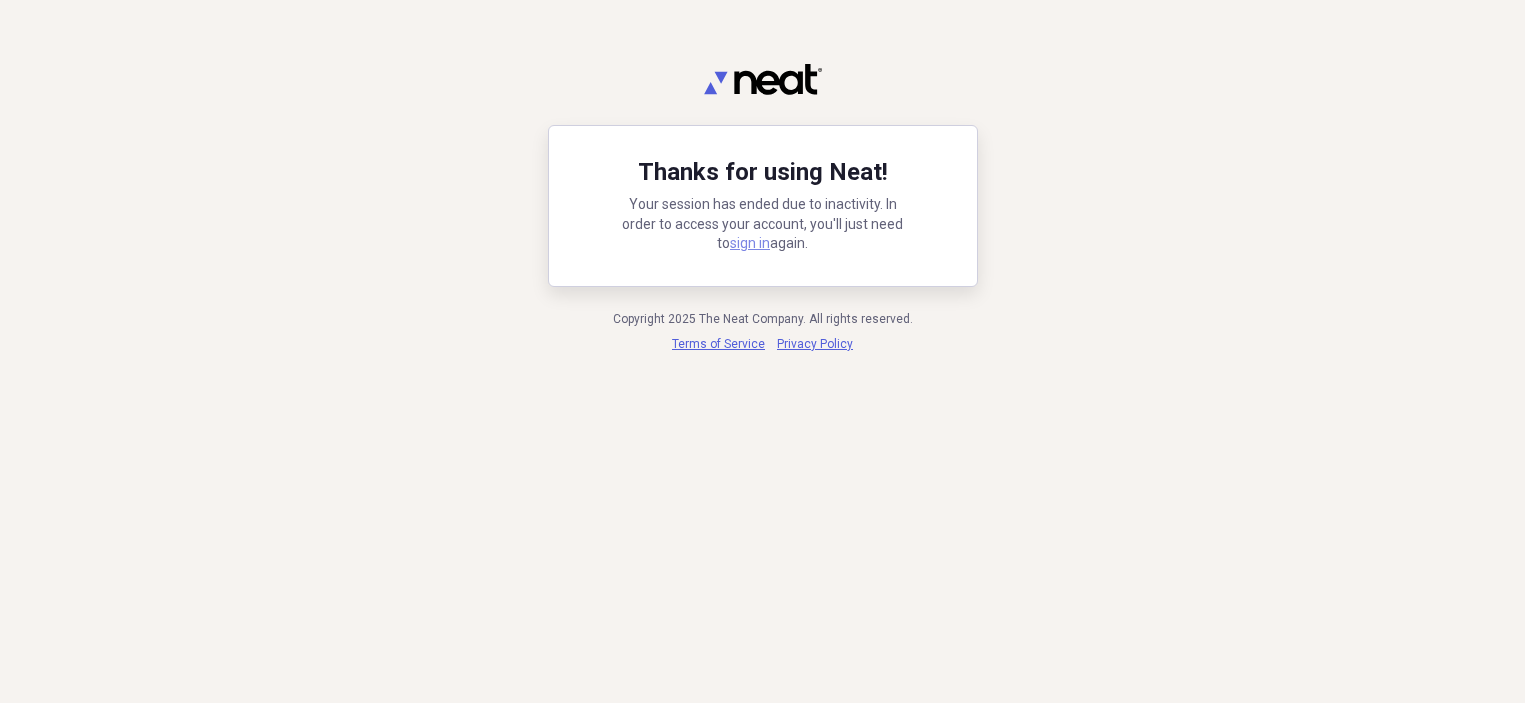 scroll, scrollTop: 0, scrollLeft: 0, axis: both 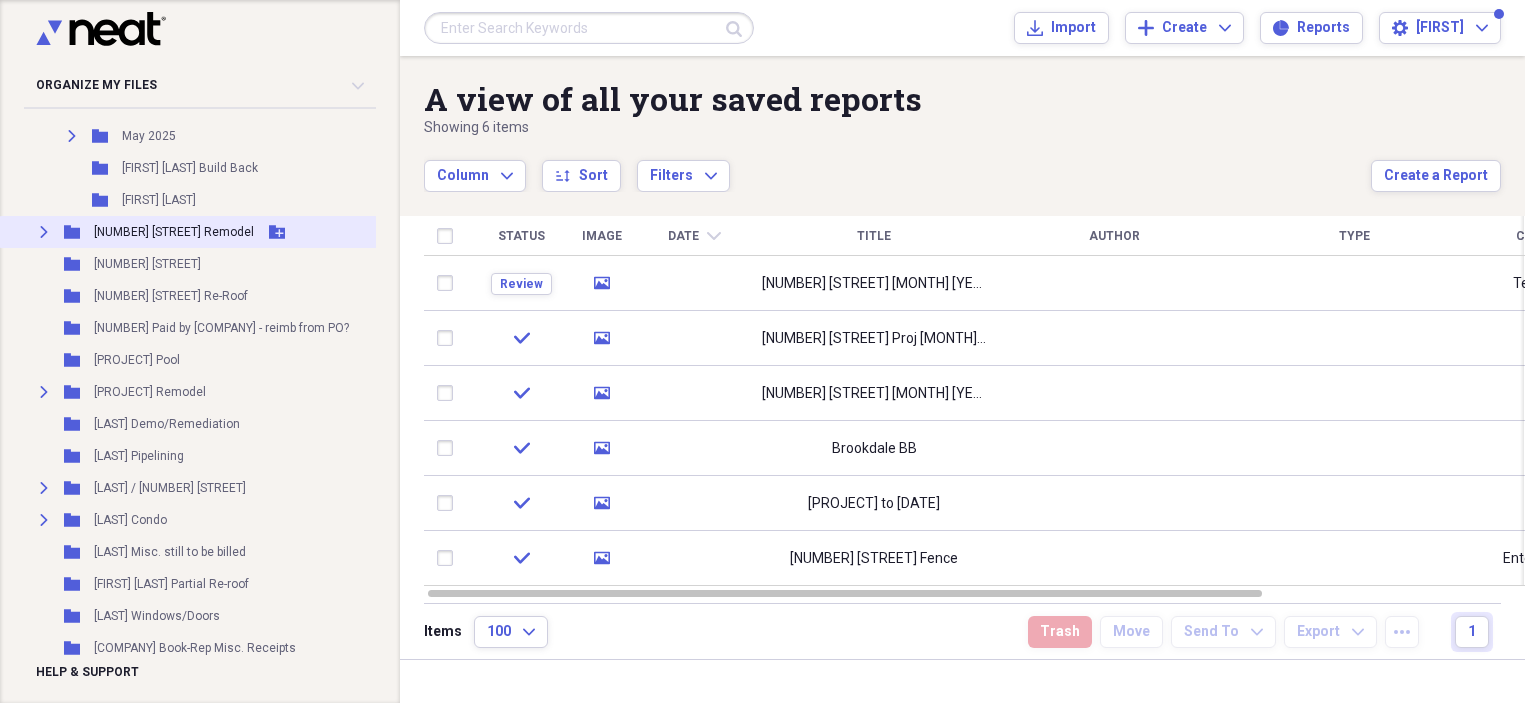 click on "Expand" 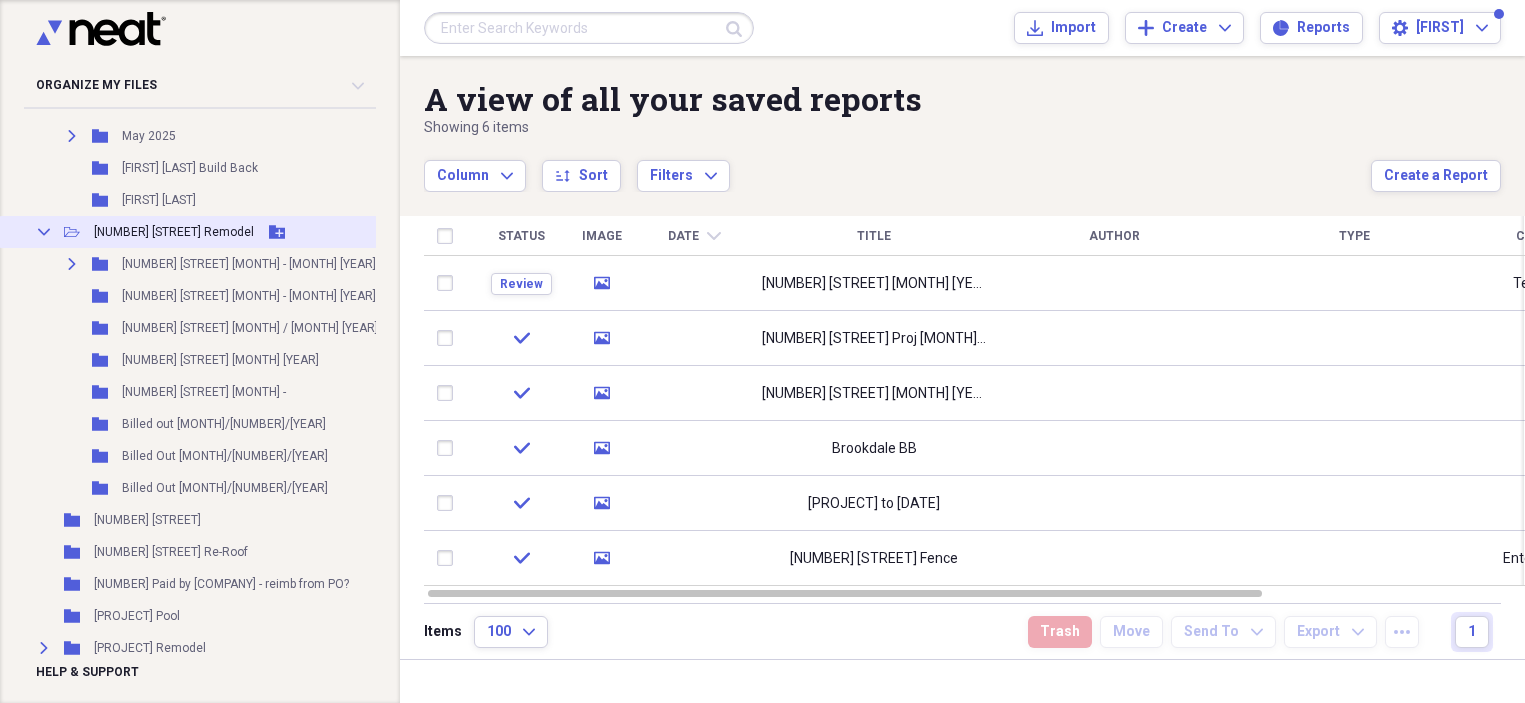 click 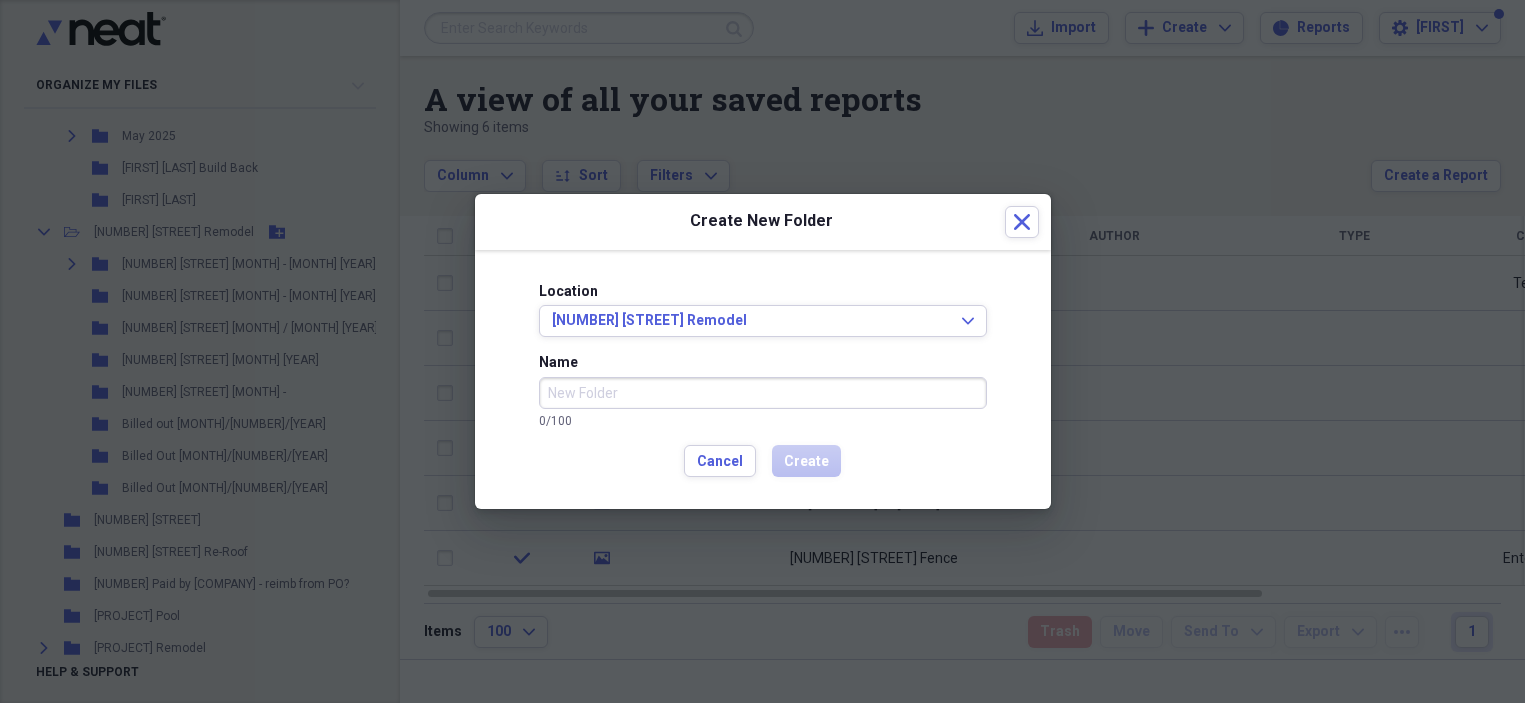 click on "Name" at bounding box center (763, 393) 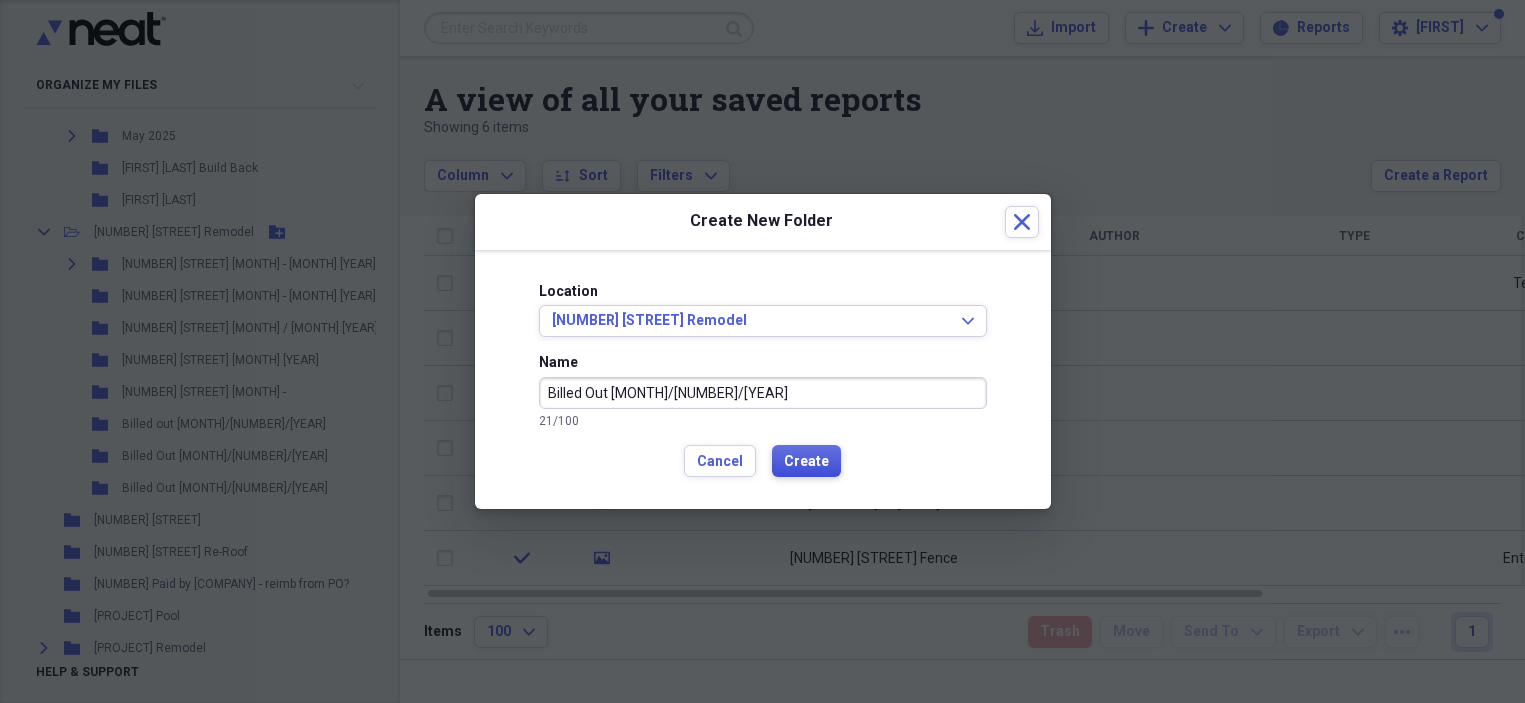 type on "Billed Out [MONTH]/[NUMBER]/[YEAR]" 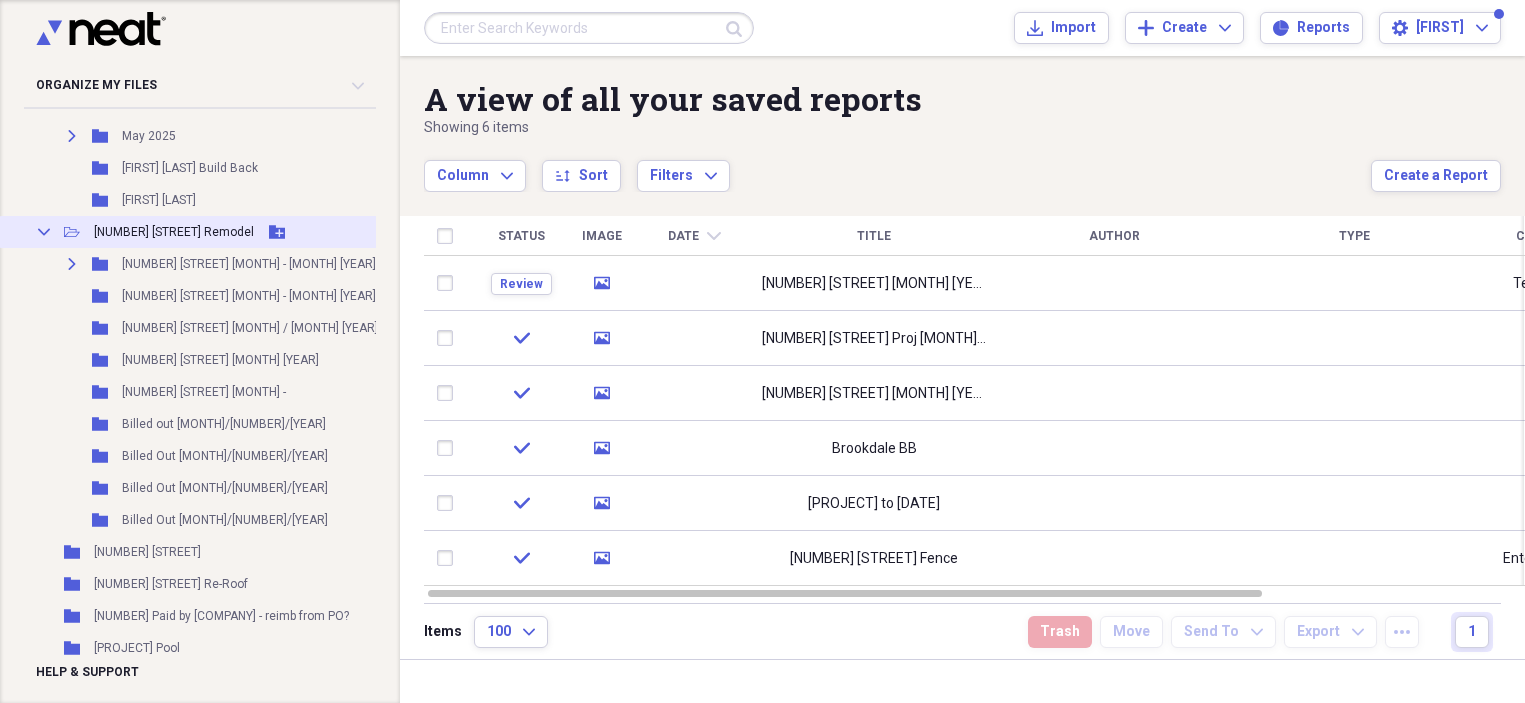 click on "[NUMBER] [STREET] Remodel" at bounding box center (174, 232) 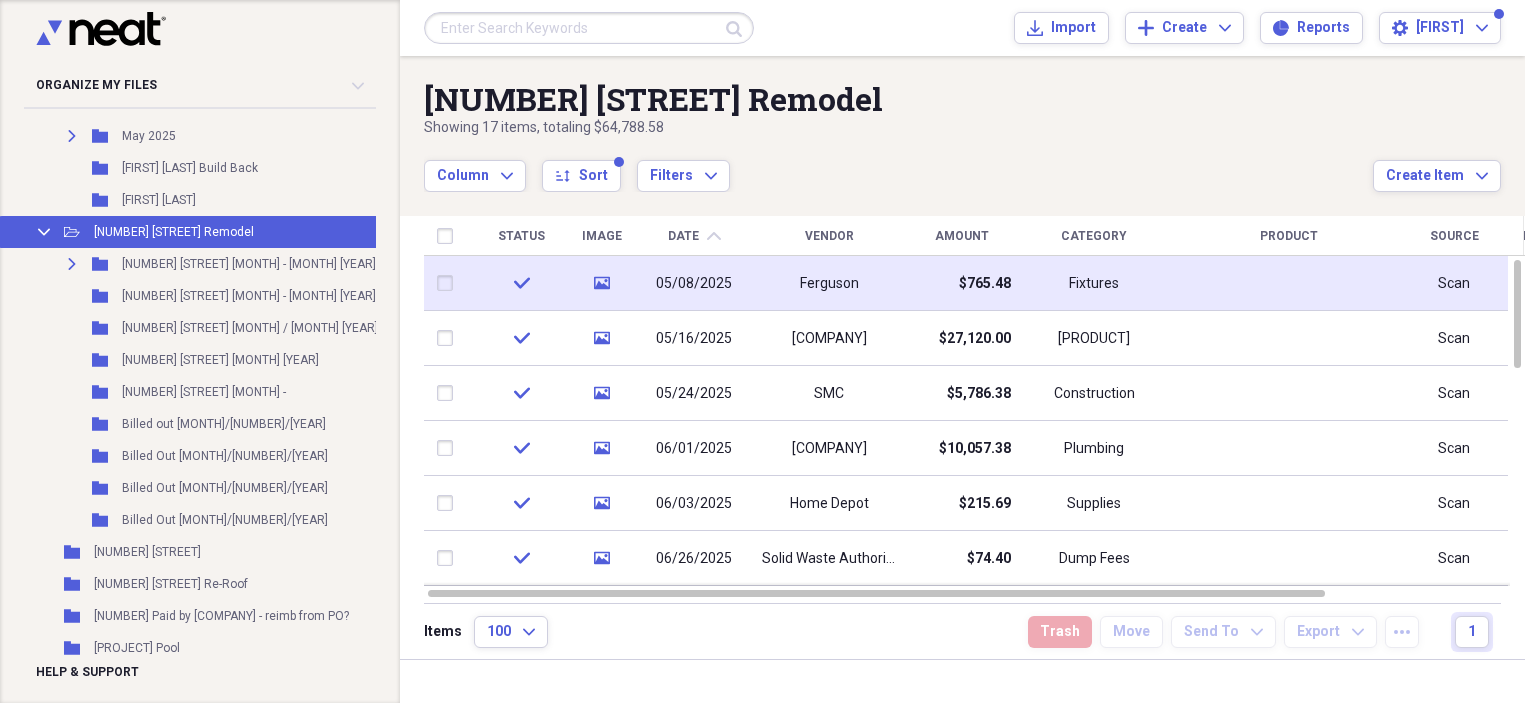 click at bounding box center [449, 283] 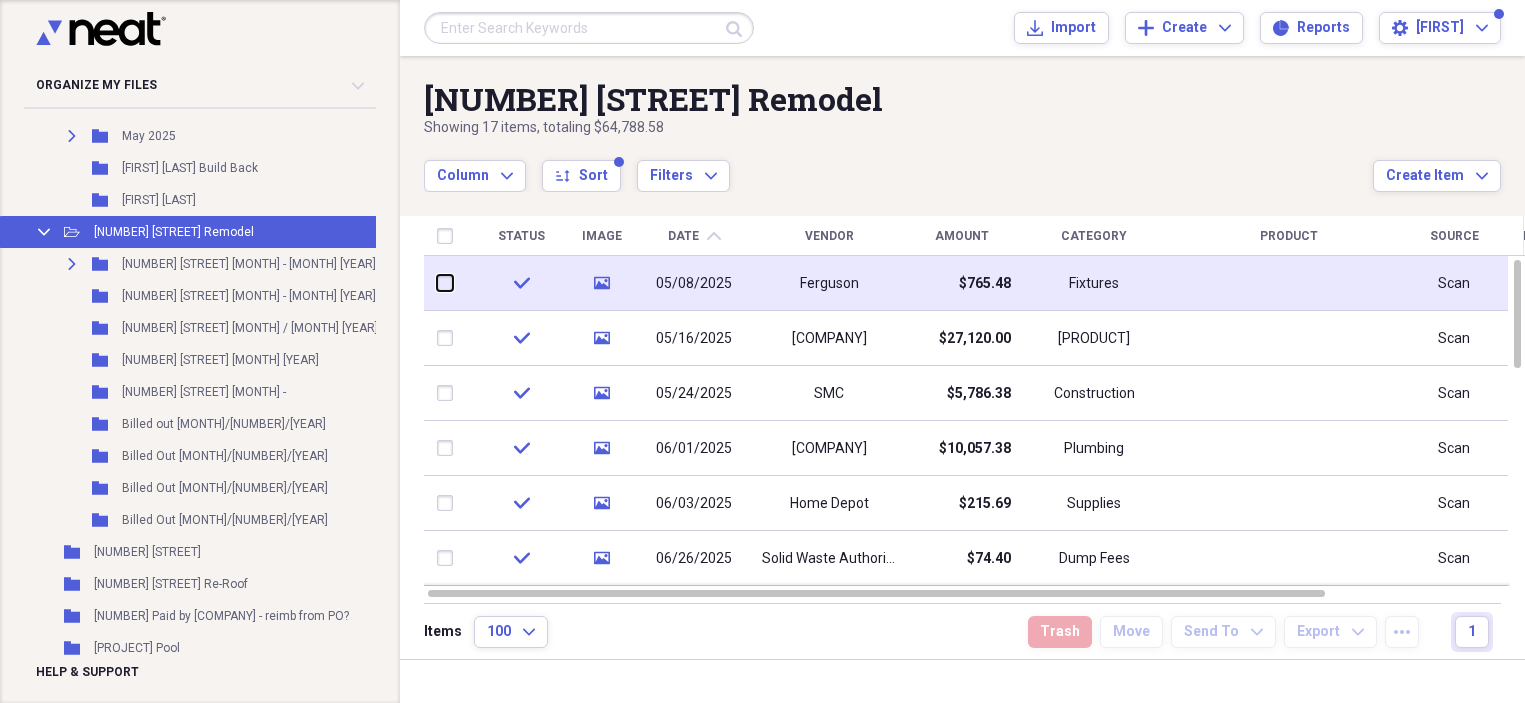 click at bounding box center (437, 283) 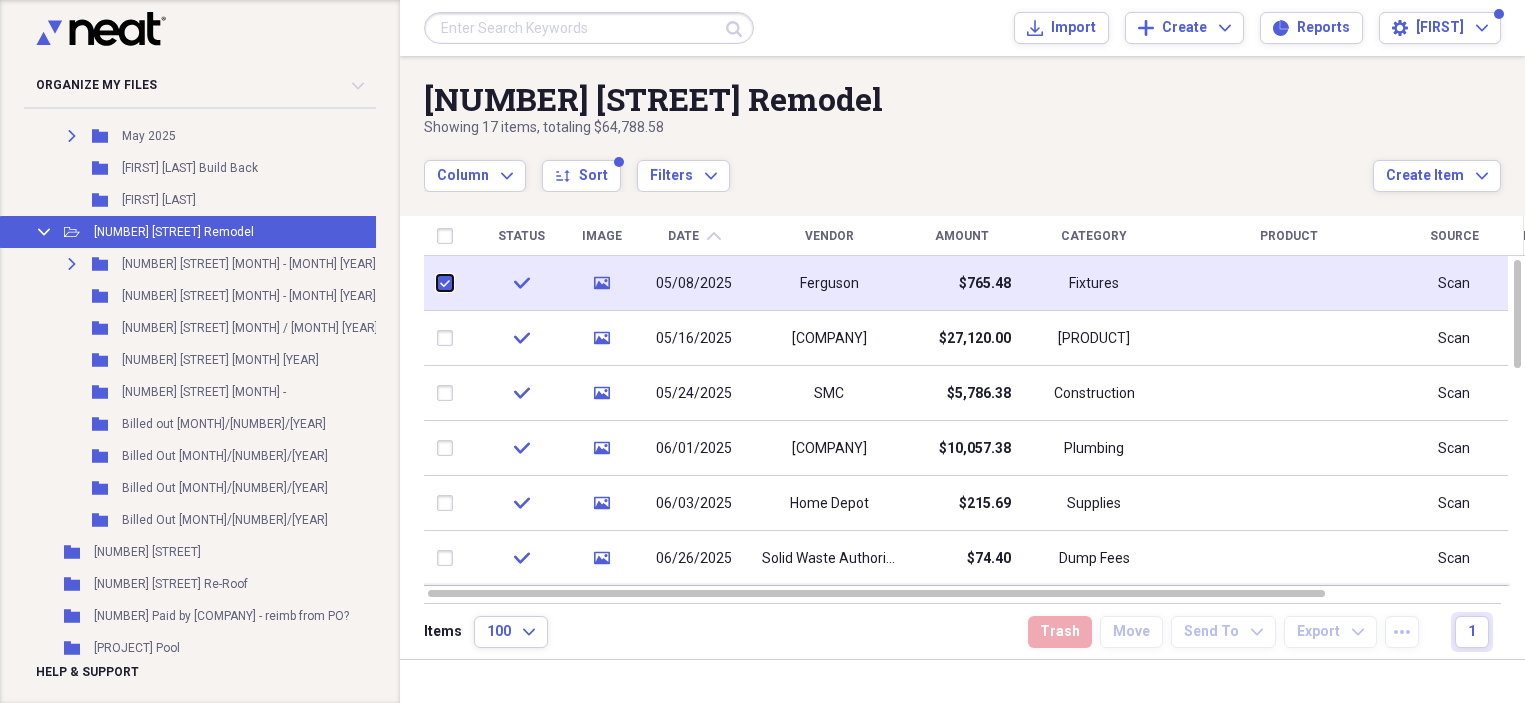 checkbox on "true" 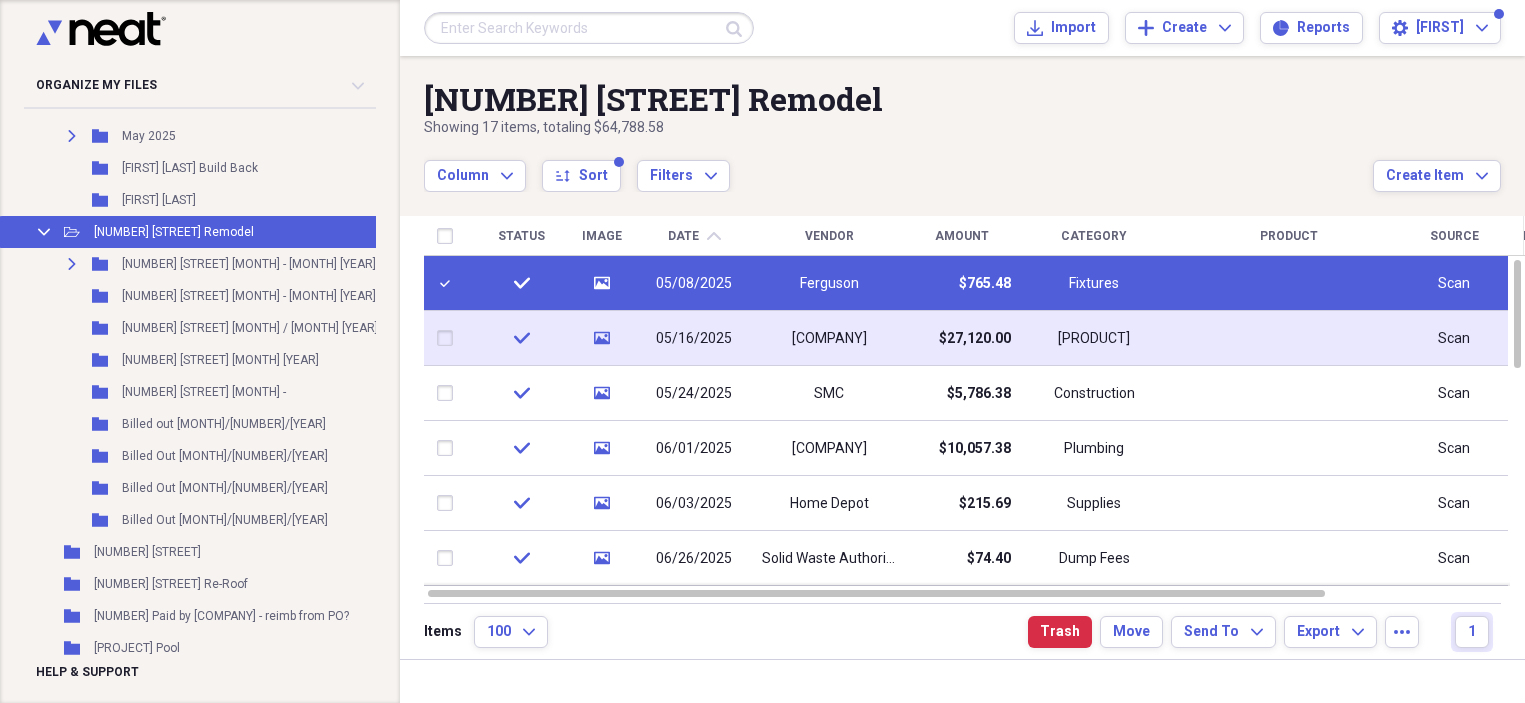 click at bounding box center (449, 338) 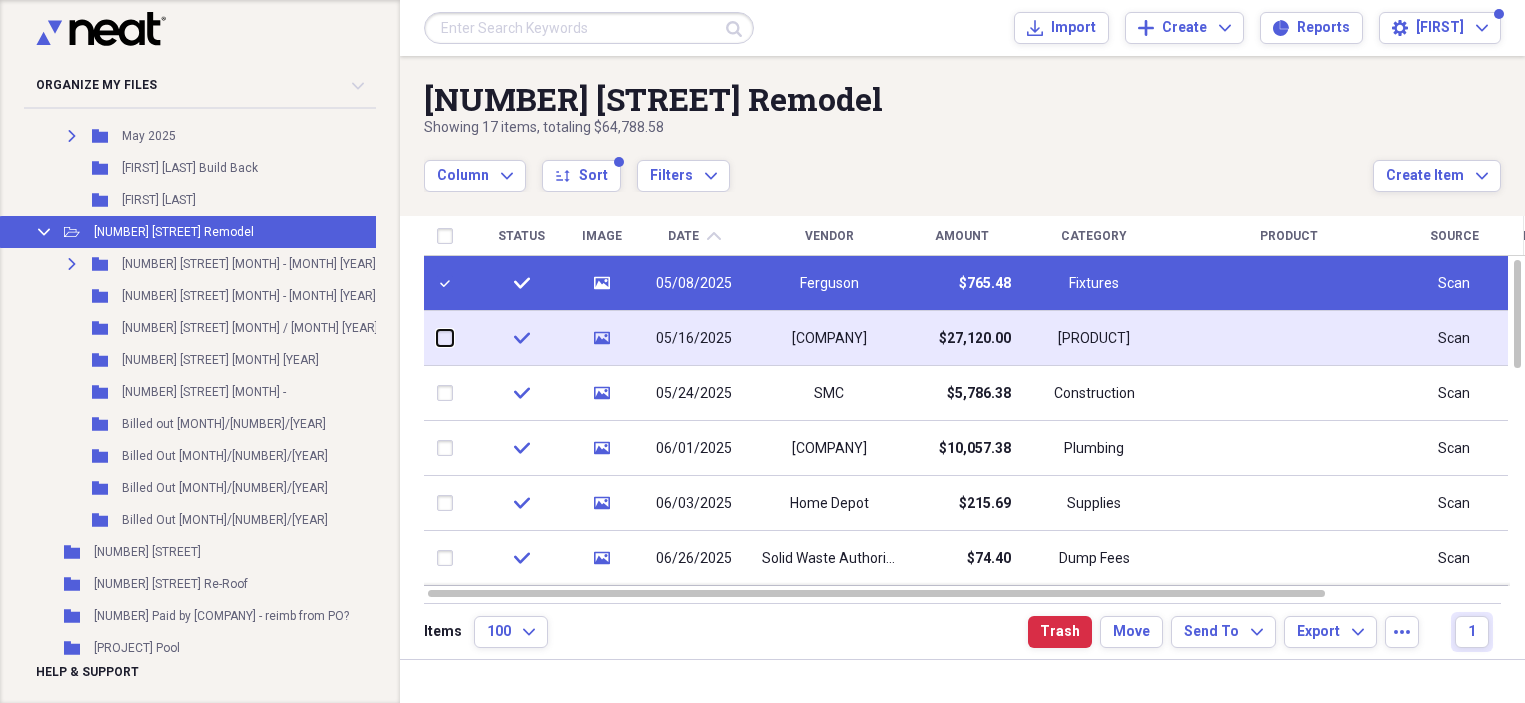 click at bounding box center [437, 338] 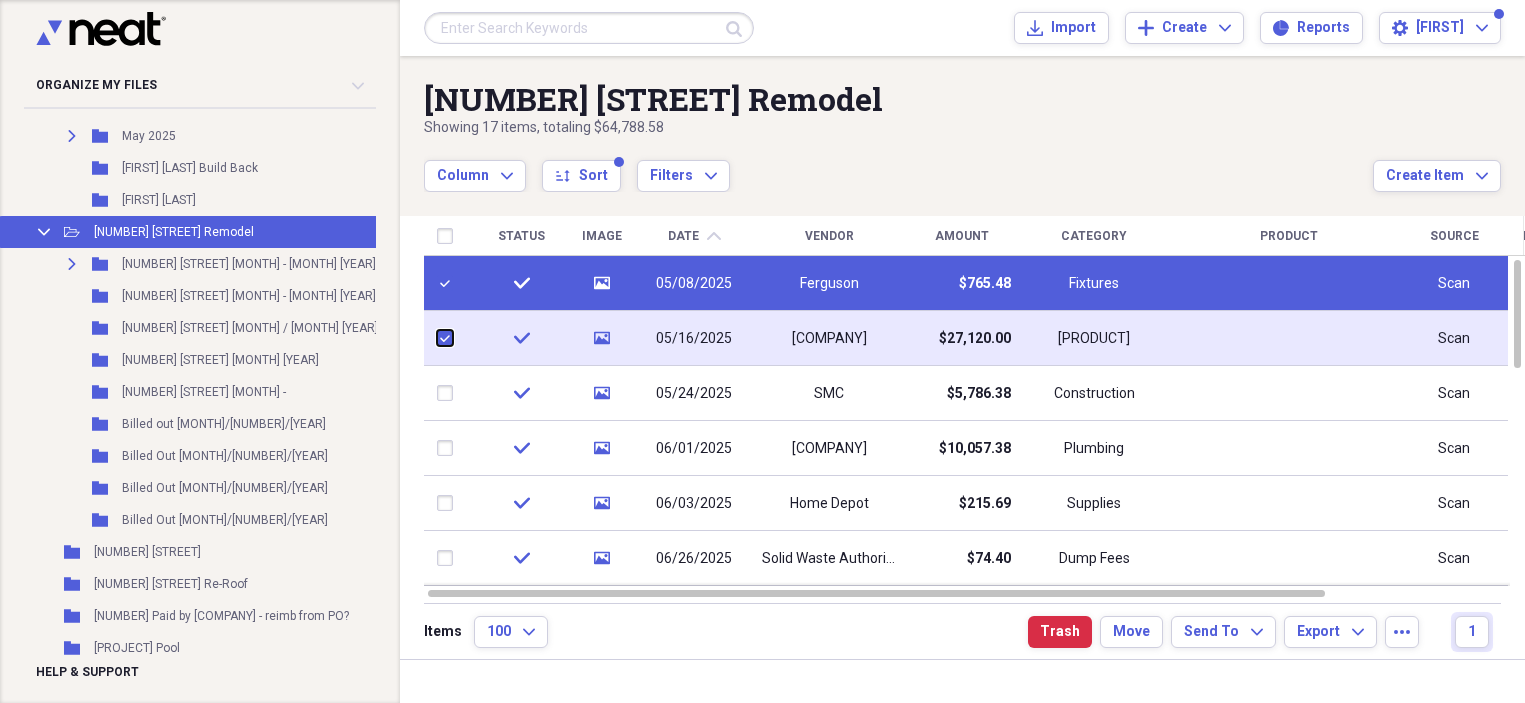 checkbox on "true" 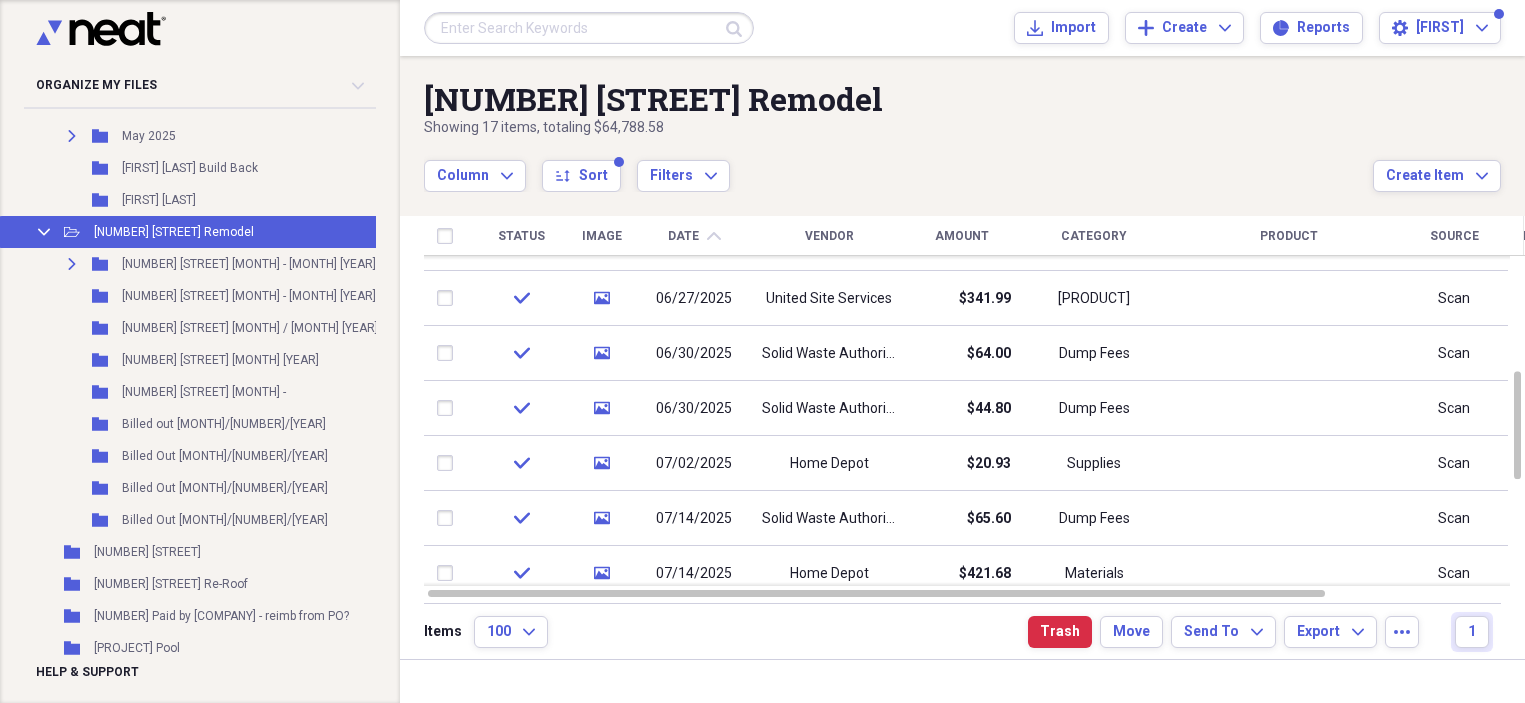 checkbox on "false" 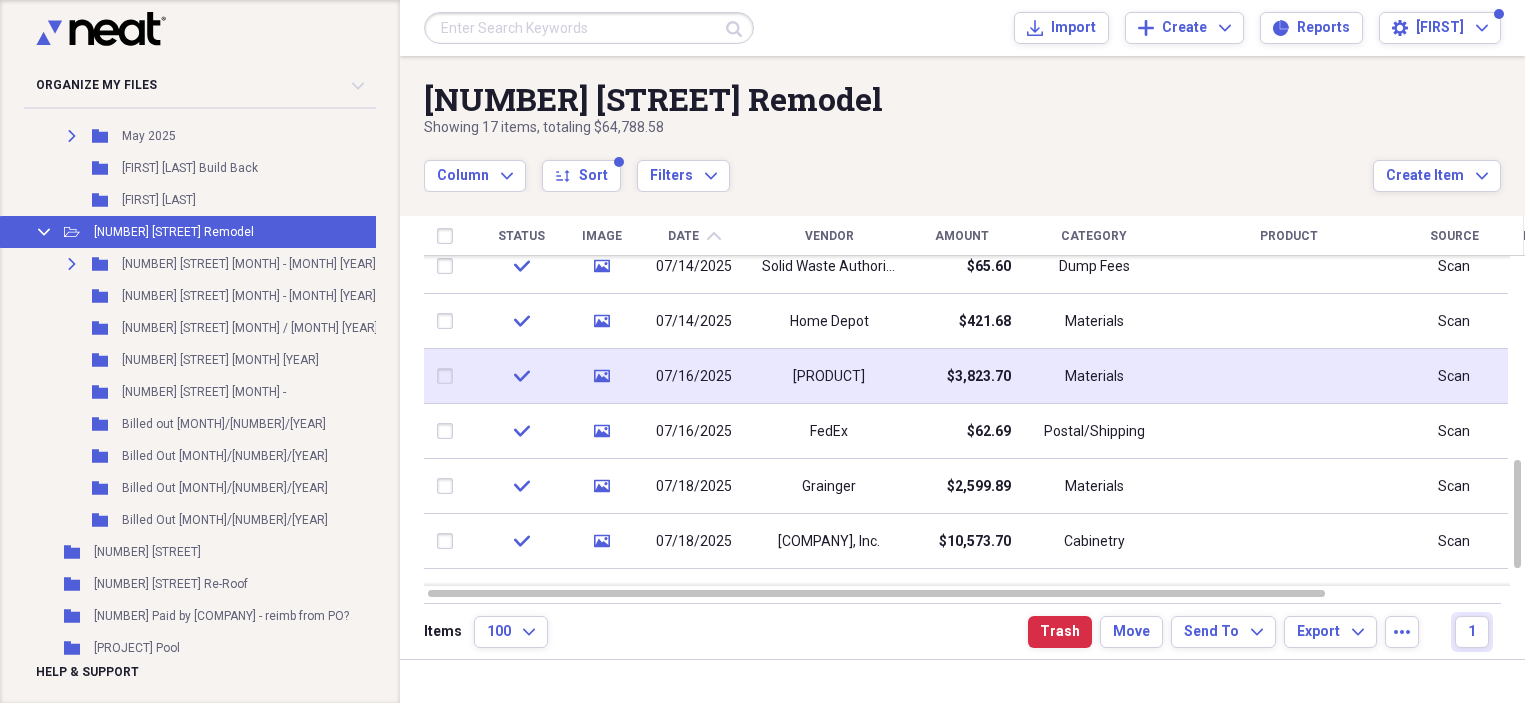 click at bounding box center [449, 376] 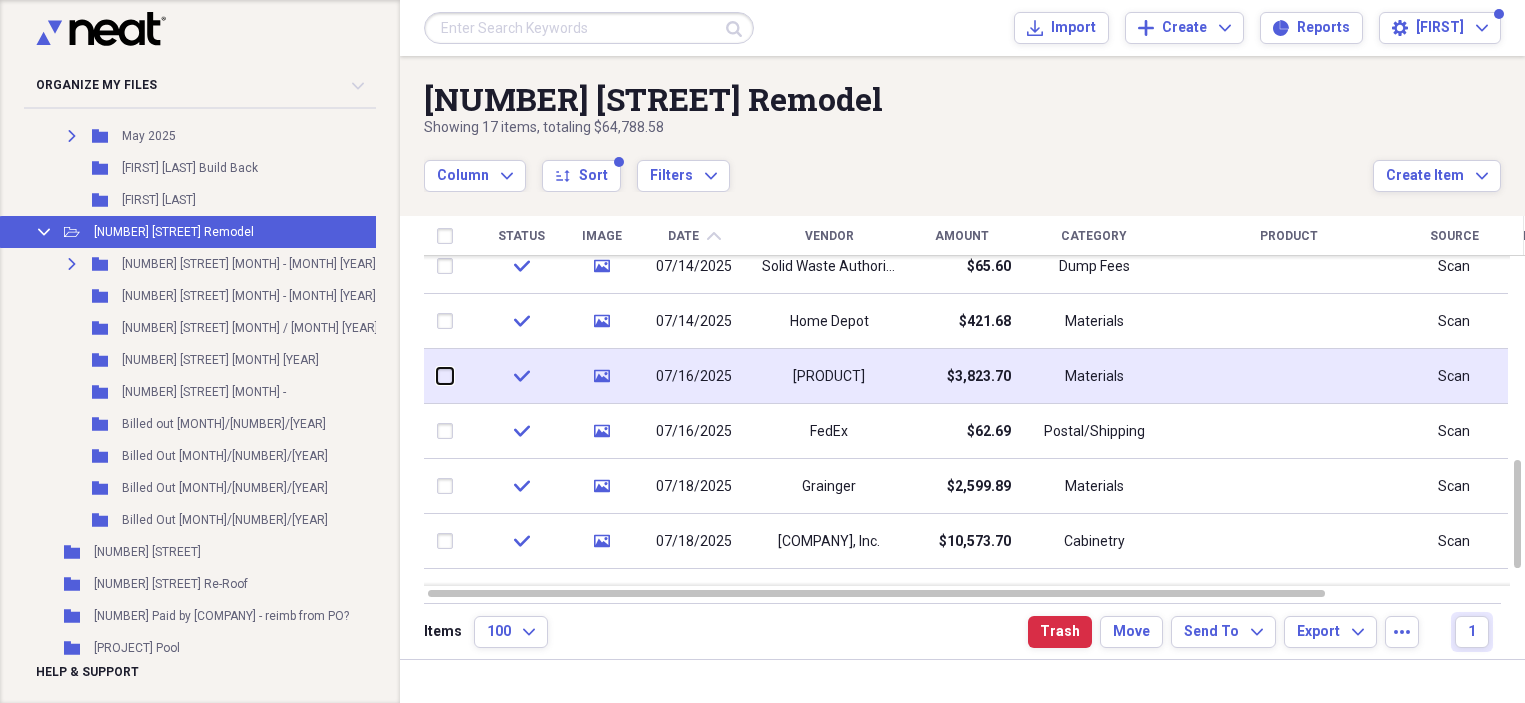 click at bounding box center [437, 376] 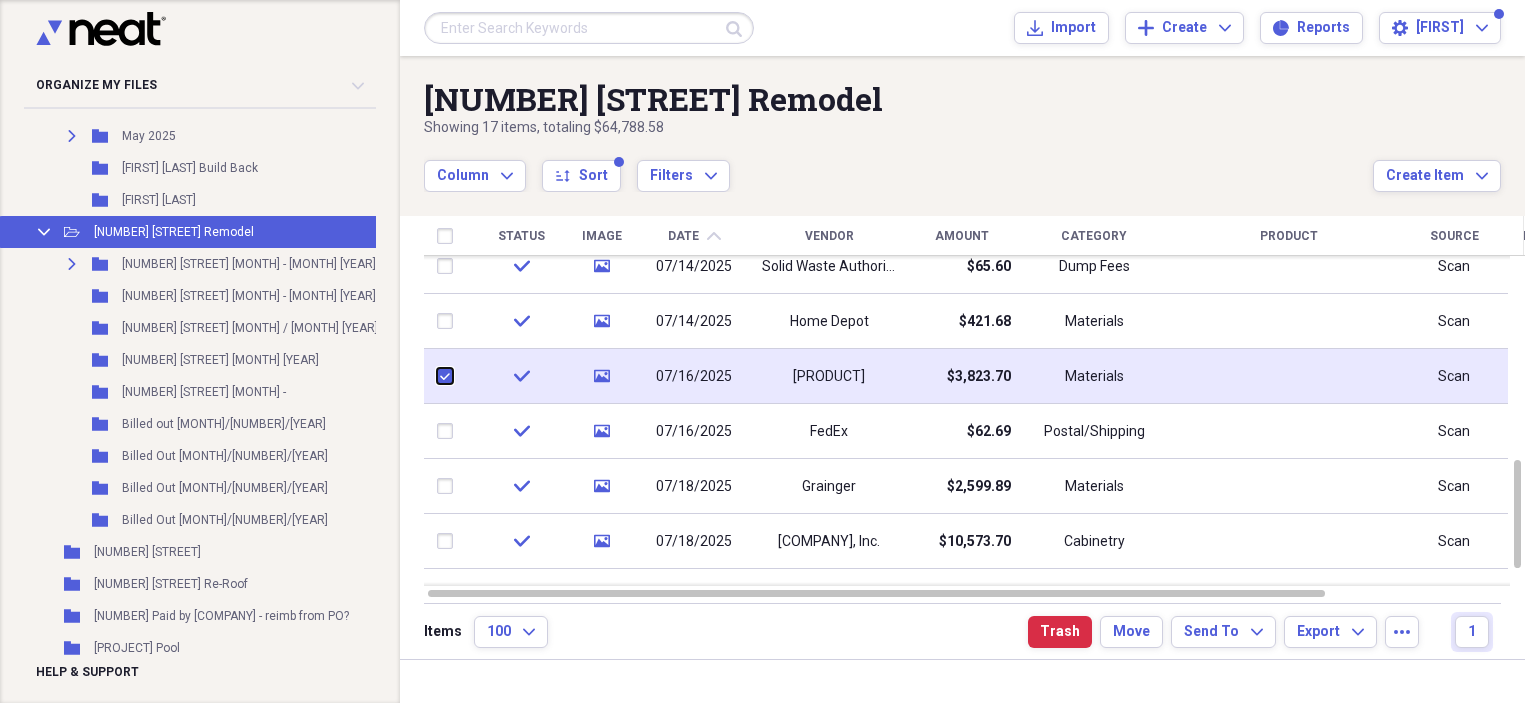 checkbox on "true" 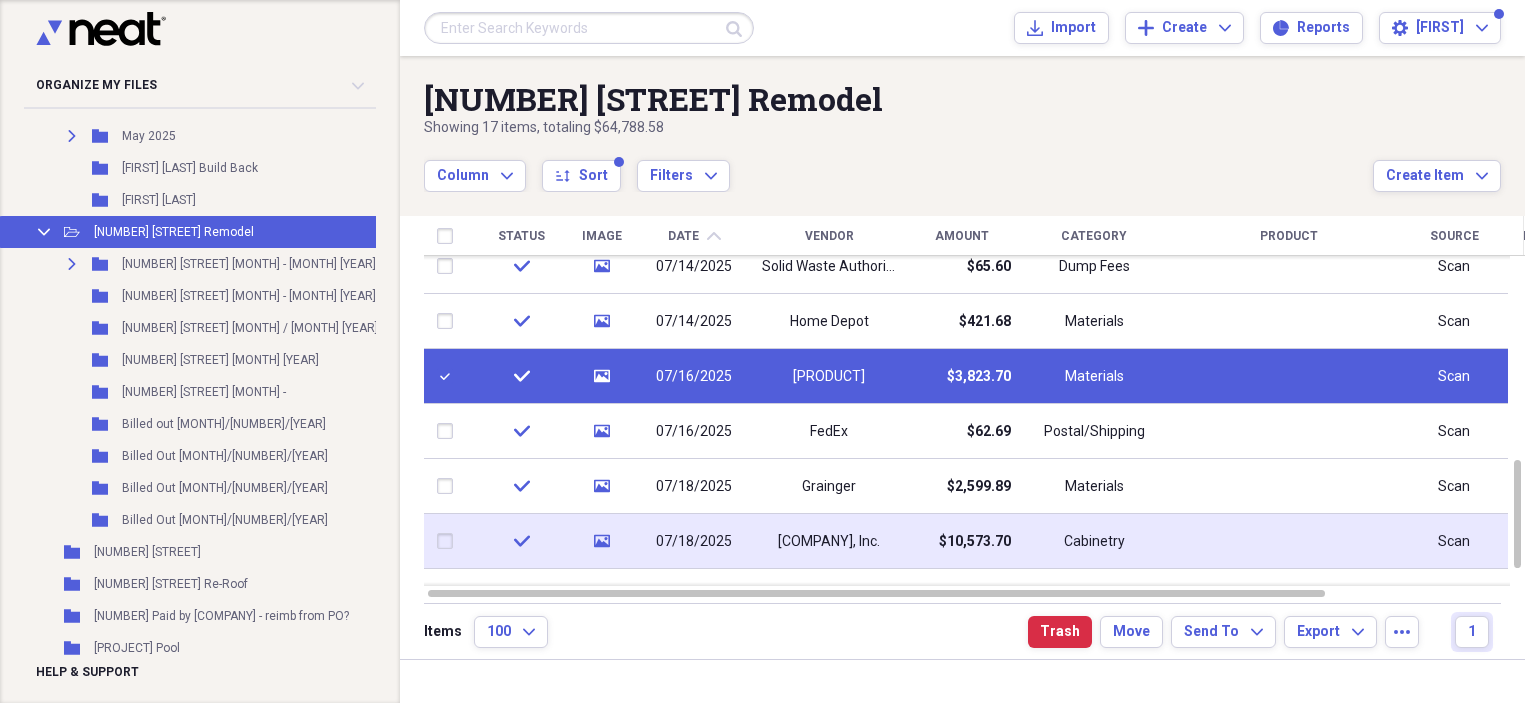 click at bounding box center [449, 541] 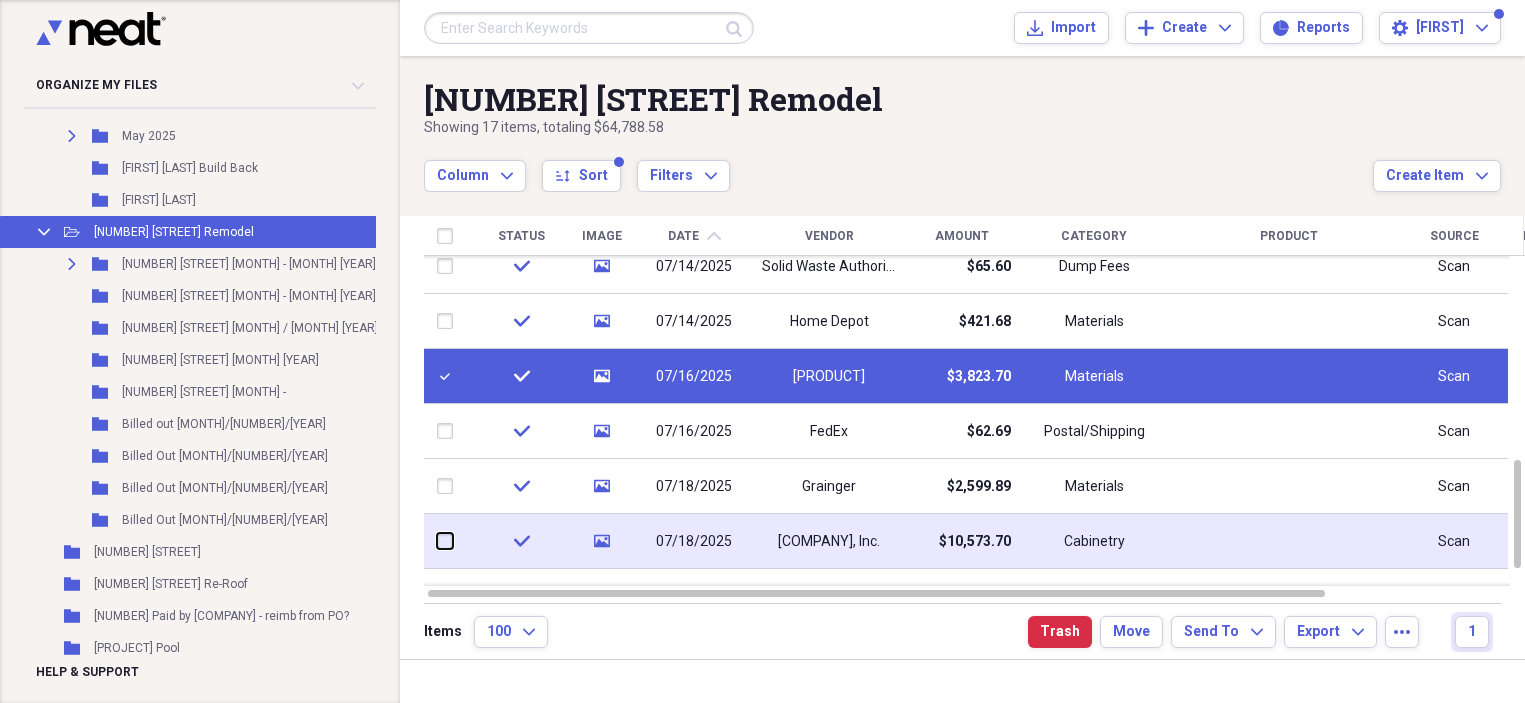 click at bounding box center [437, 541] 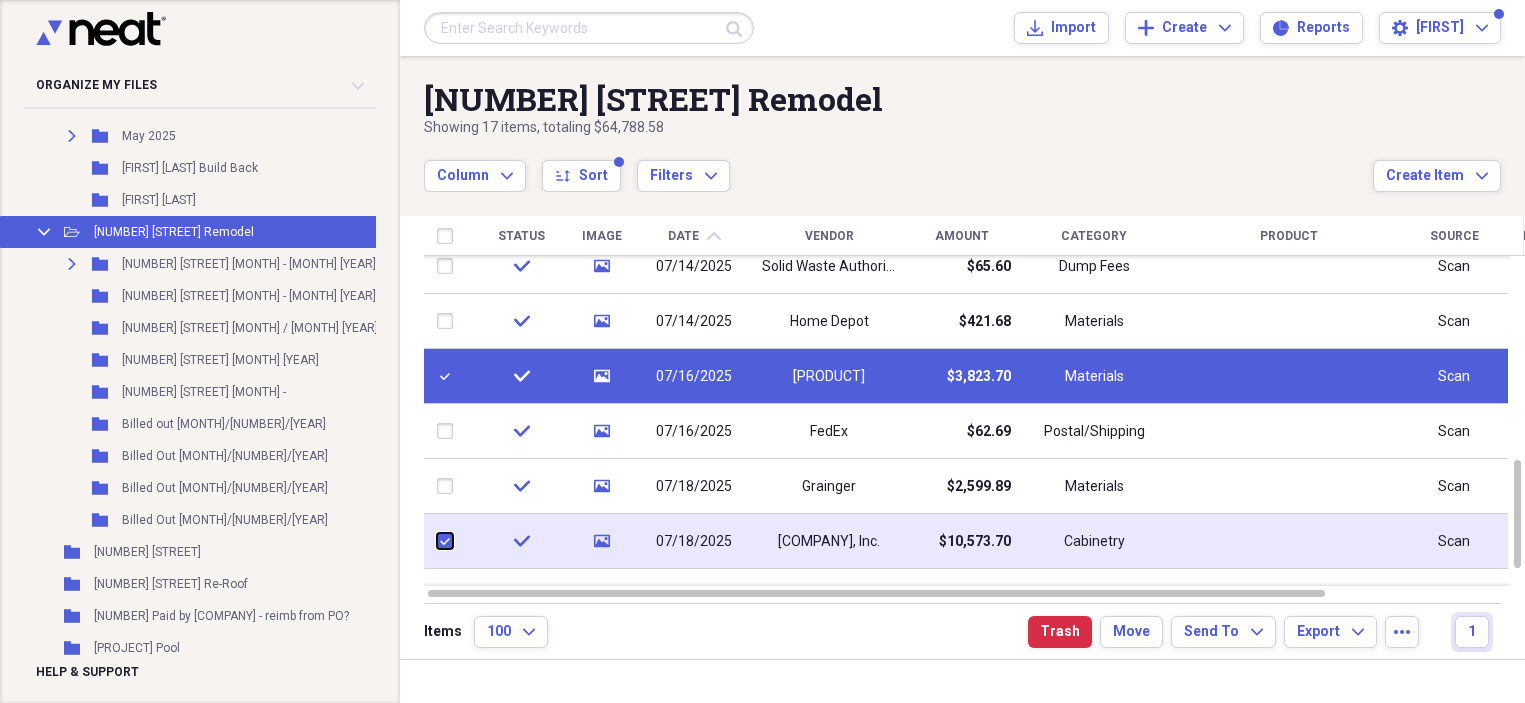 checkbox on "true" 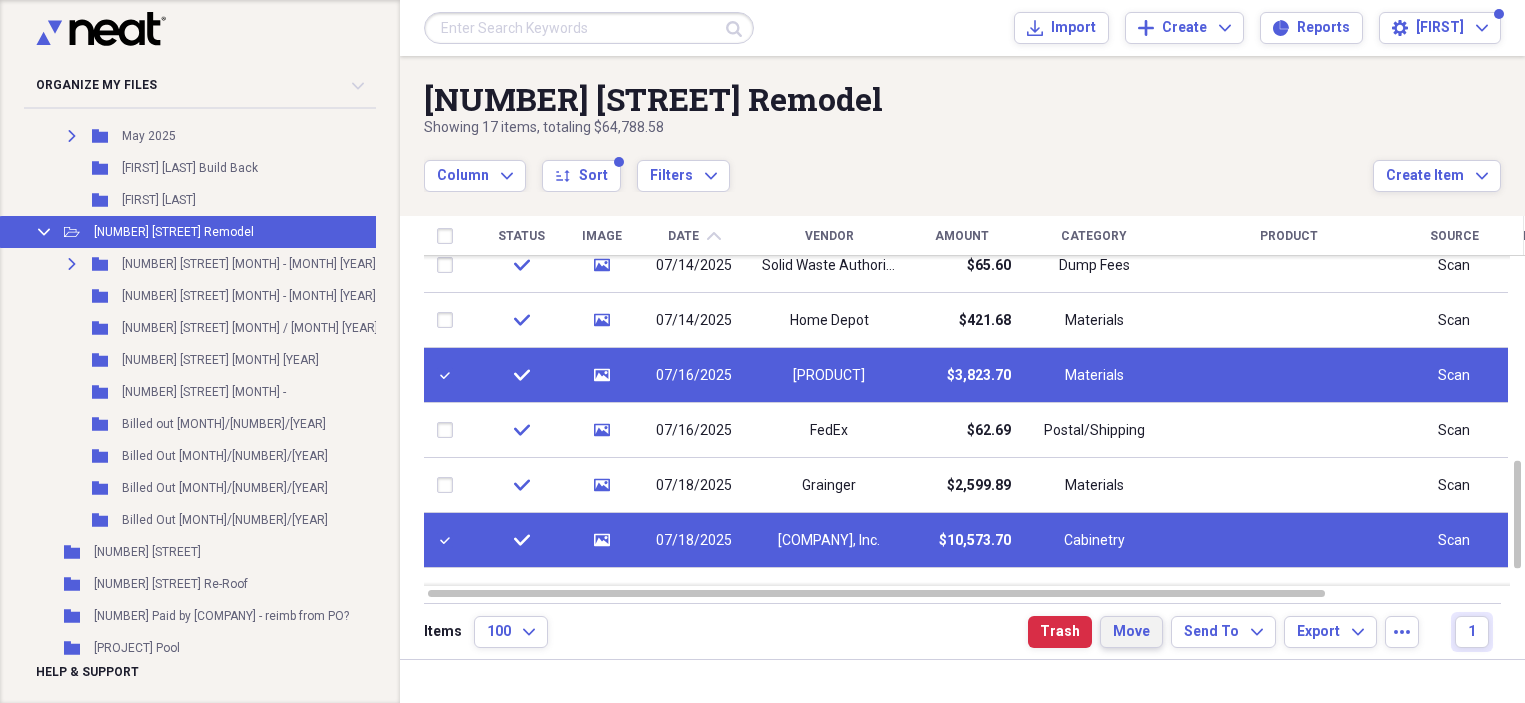 click on "Move" at bounding box center (1131, 632) 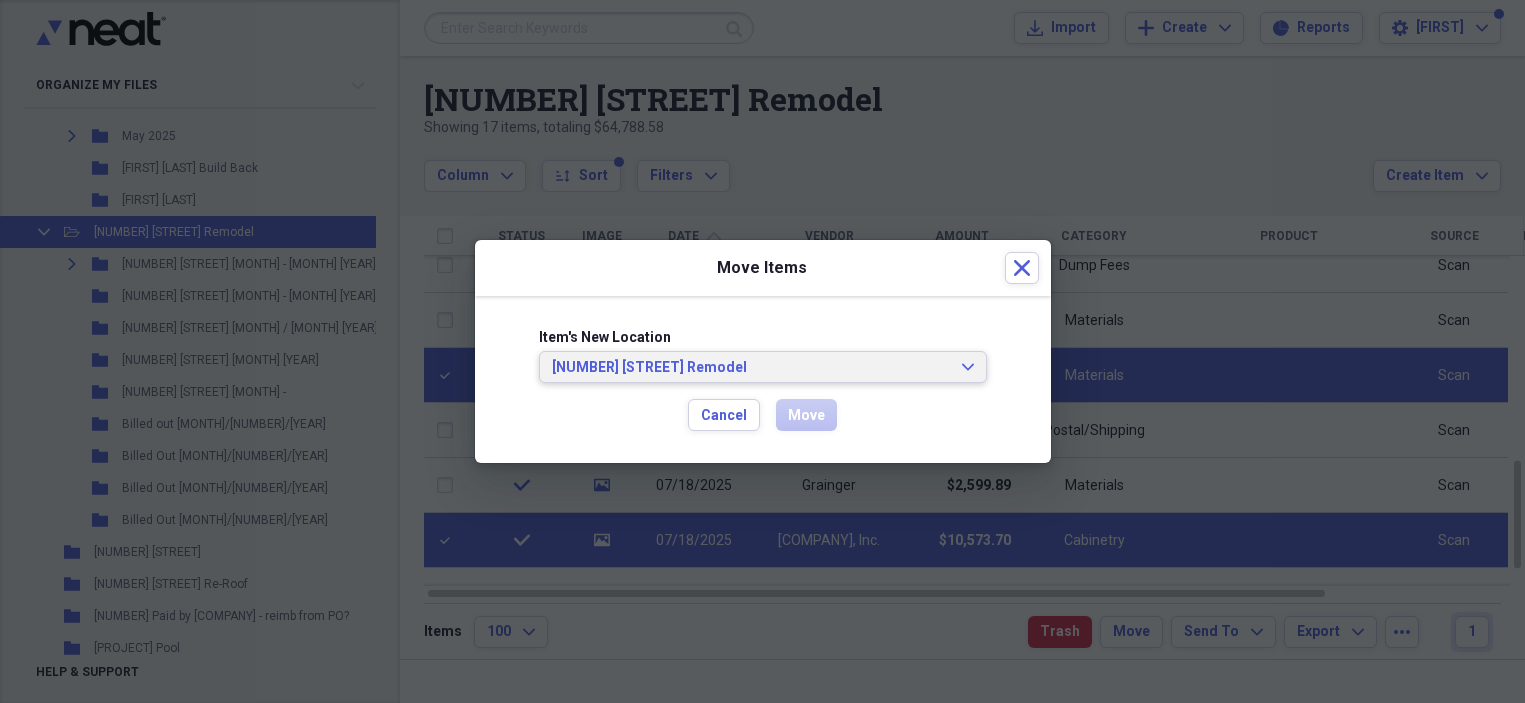 click on "[NUMBER] [STREET] Remodel" at bounding box center [751, 368] 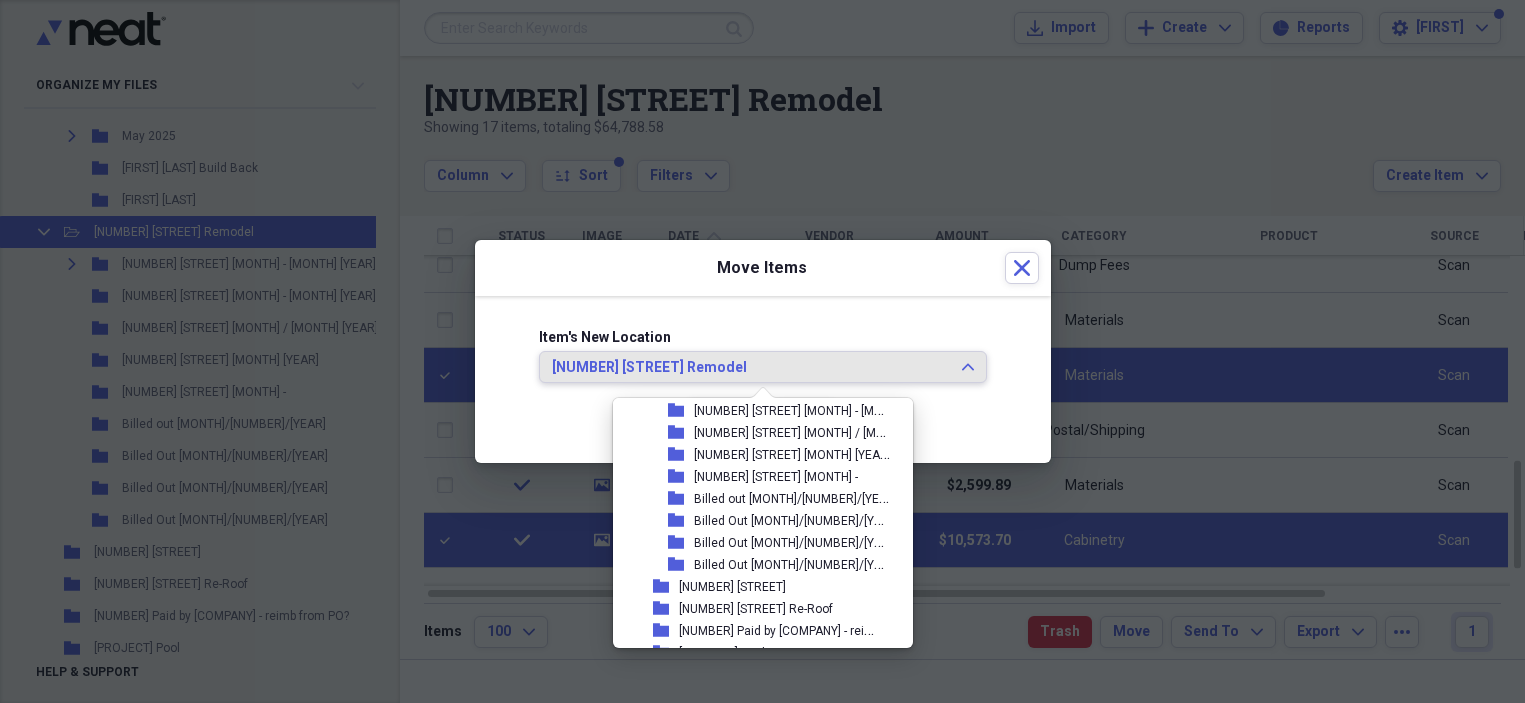 scroll, scrollTop: 2740, scrollLeft: 2, axis: both 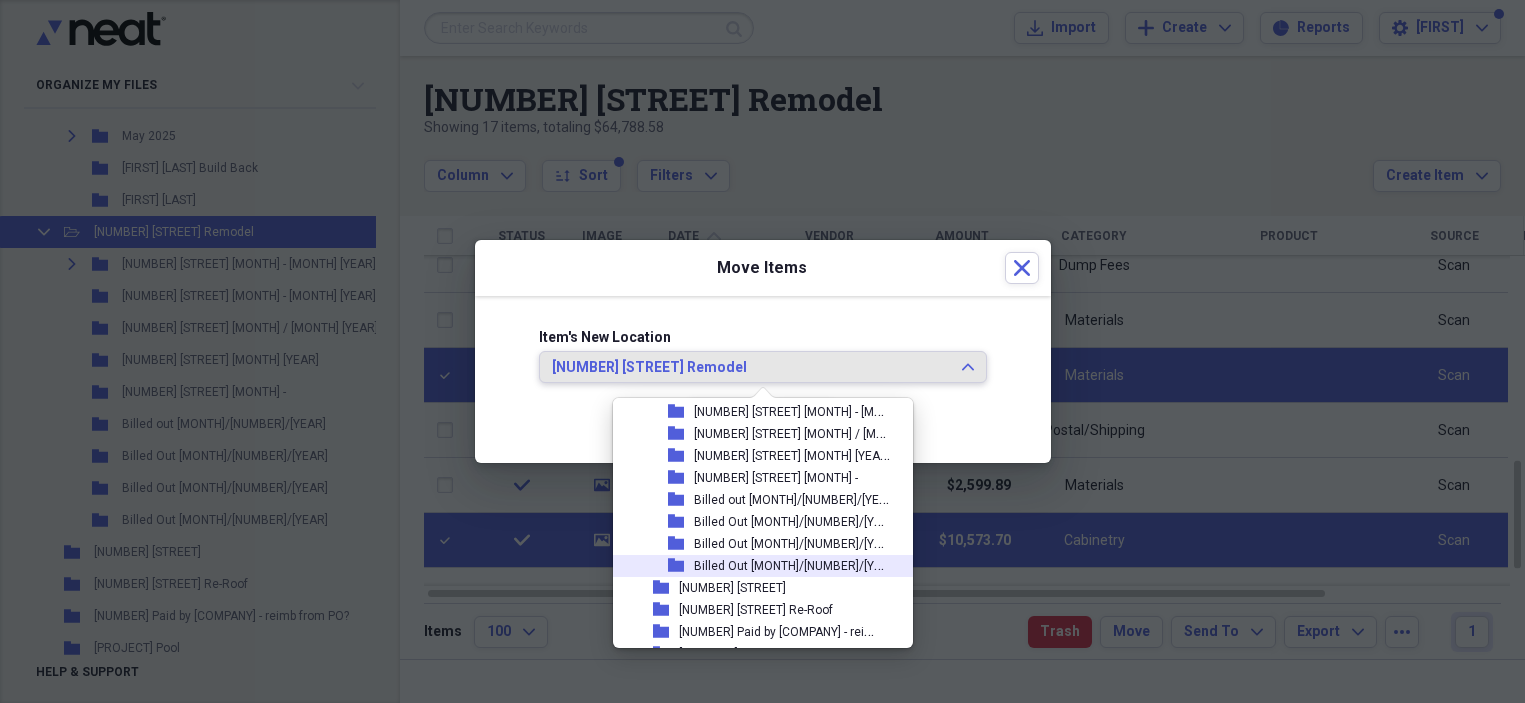 click on "Billed Out [MONTH]/[NUMBER]/[YEAR]" at bounding box center (797, 564) 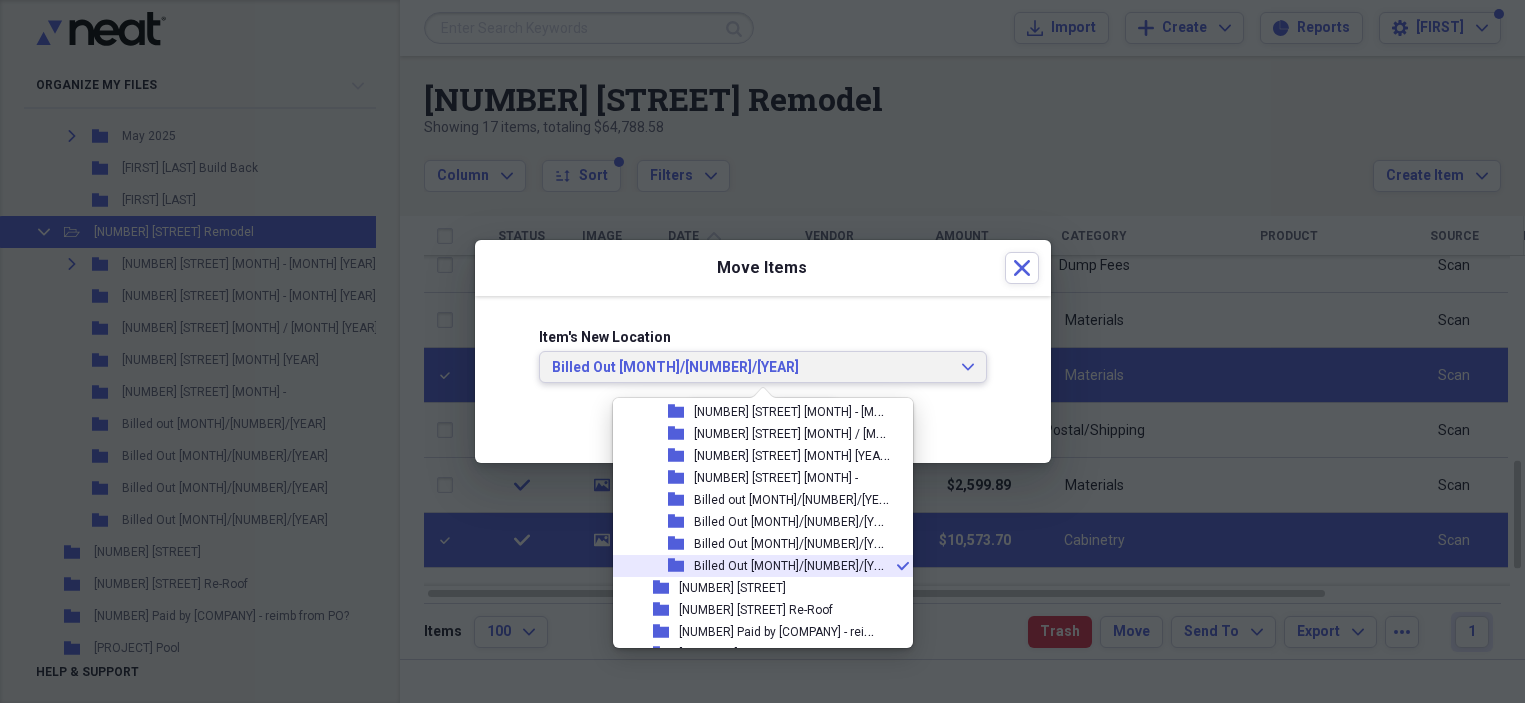scroll, scrollTop: 2740, scrollLeft: 1, axis: both 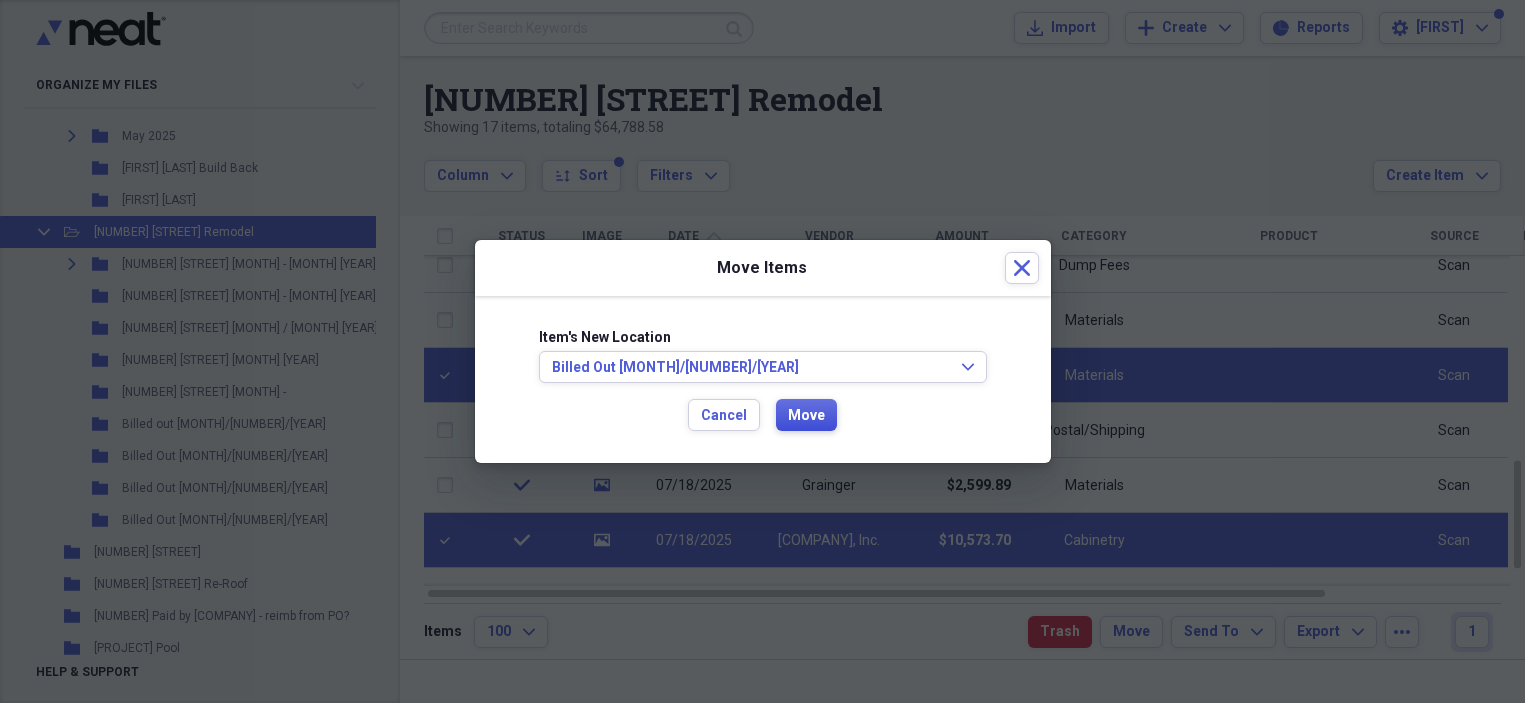 click on "Move" at bounding box center [806, 415] 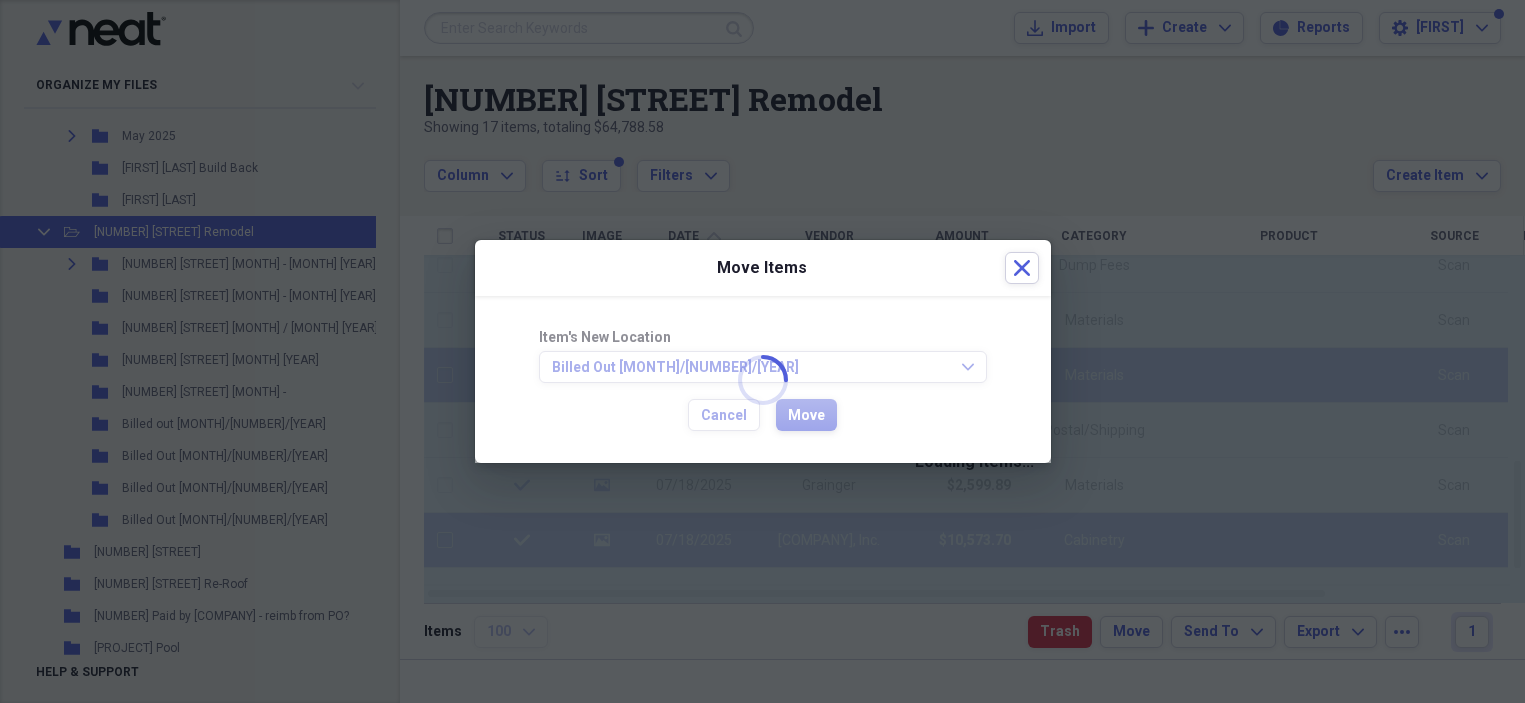 checkbox on "false" 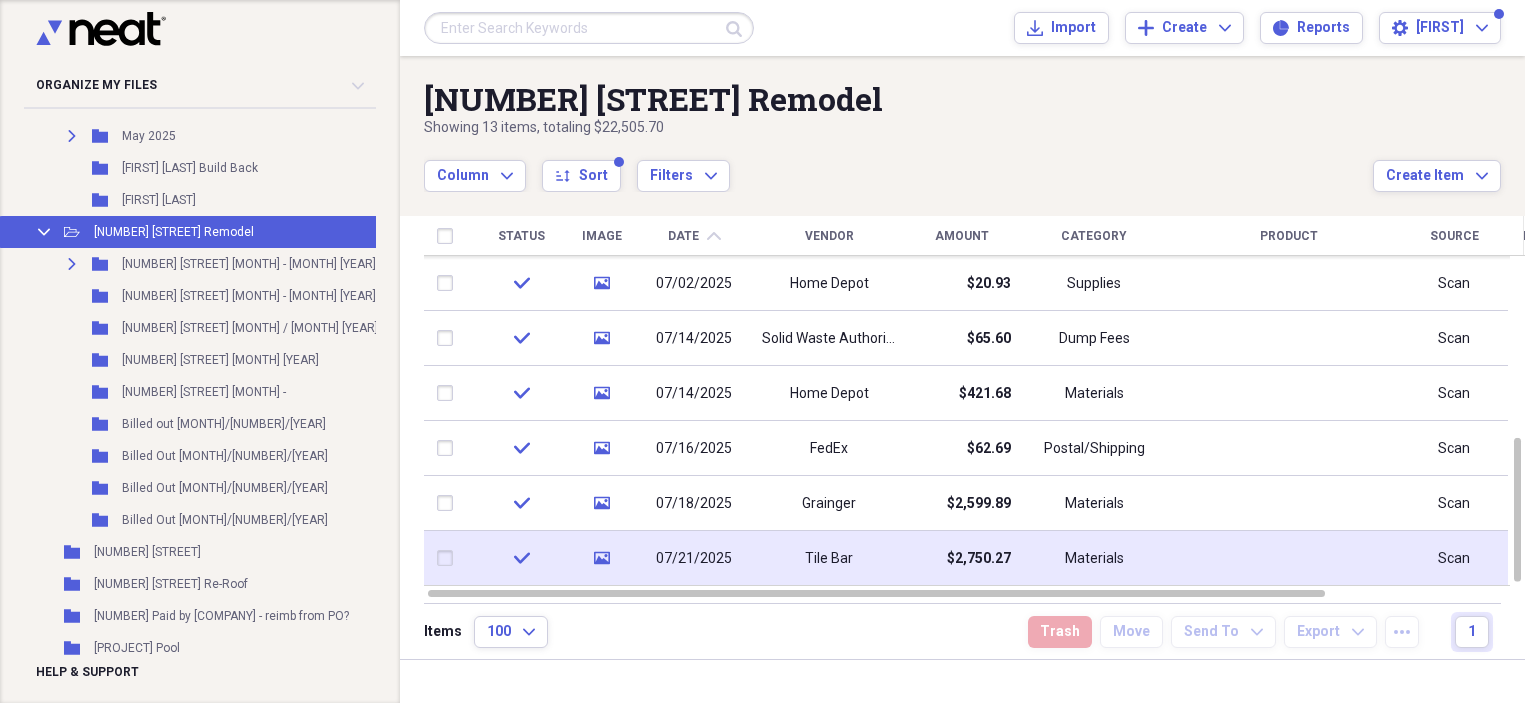 click at bounding box center (449, 558) 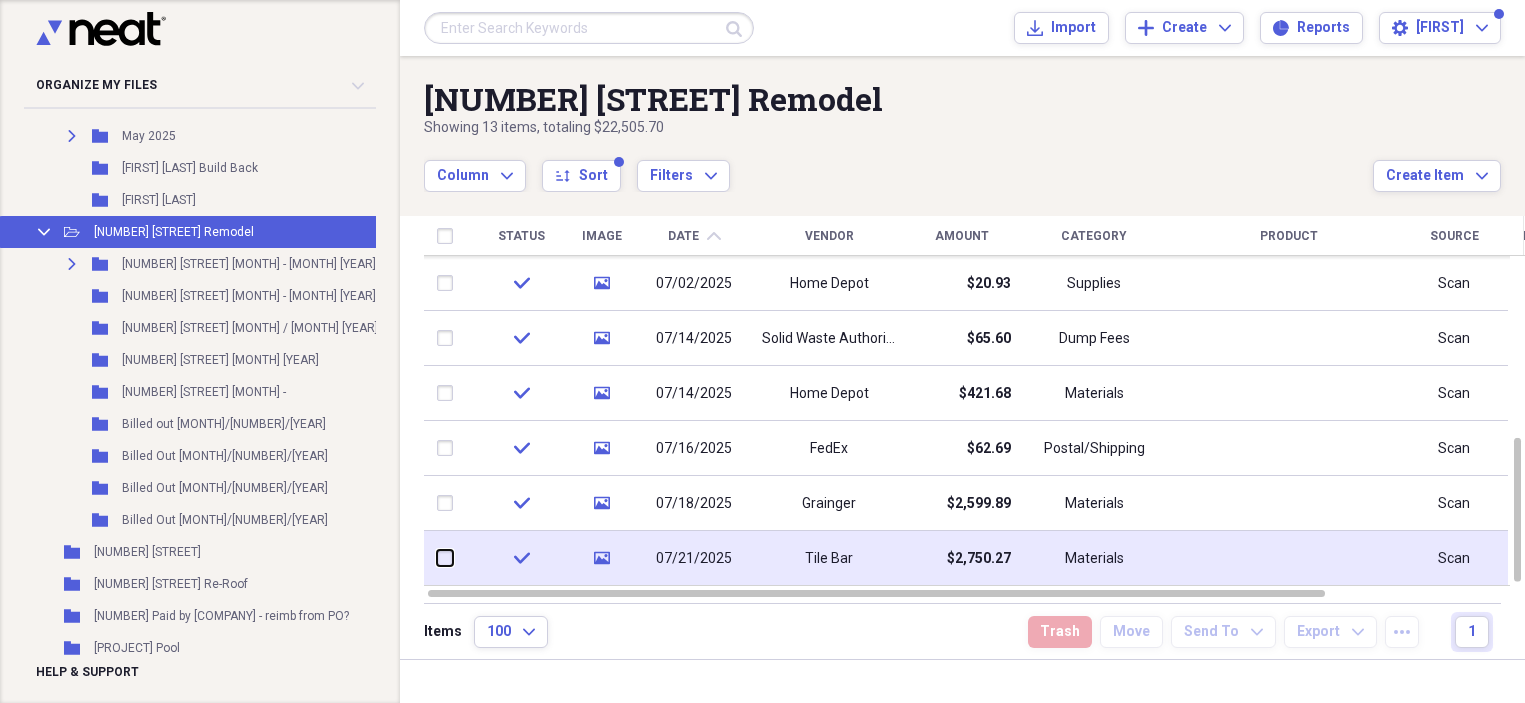 click at bounding box center (437, 558) 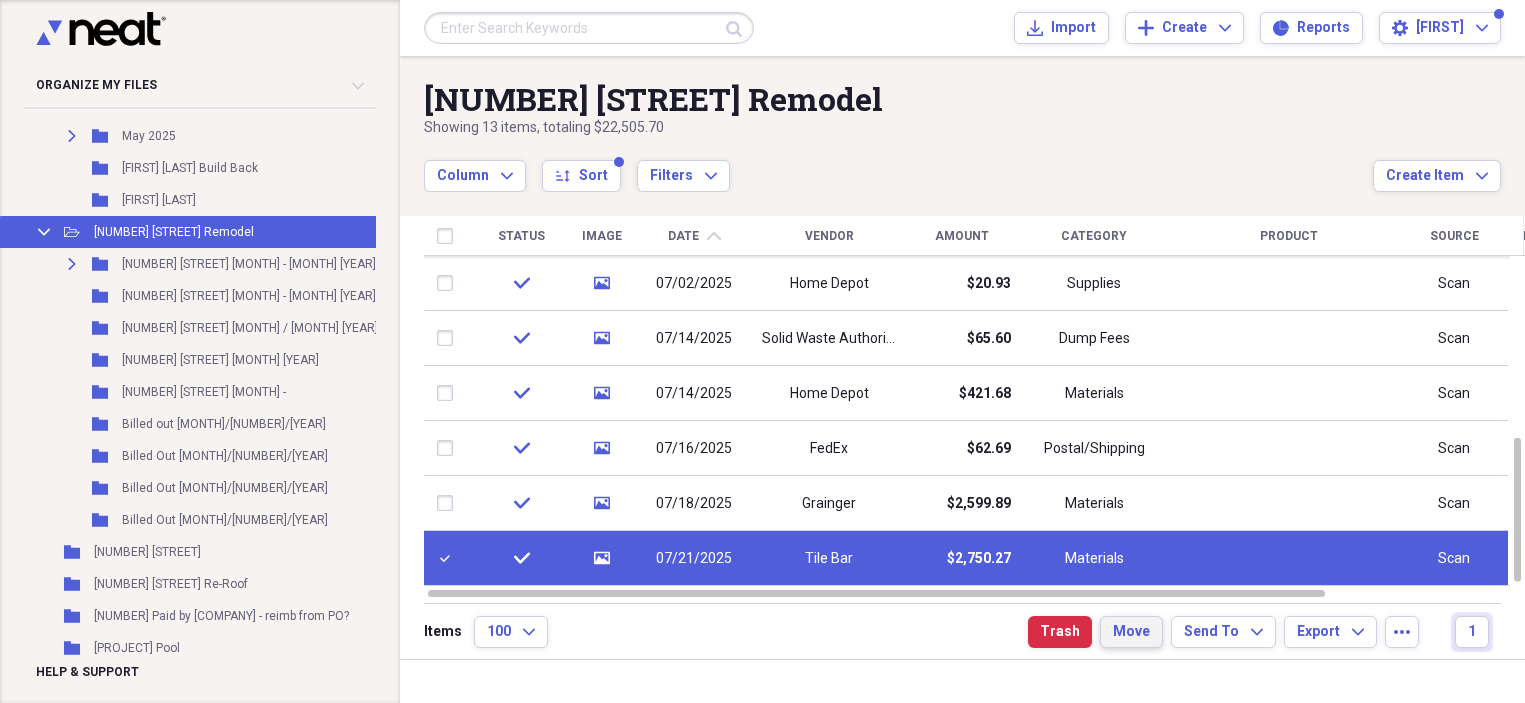 click on "Move" at bounding box center [1131, 632] 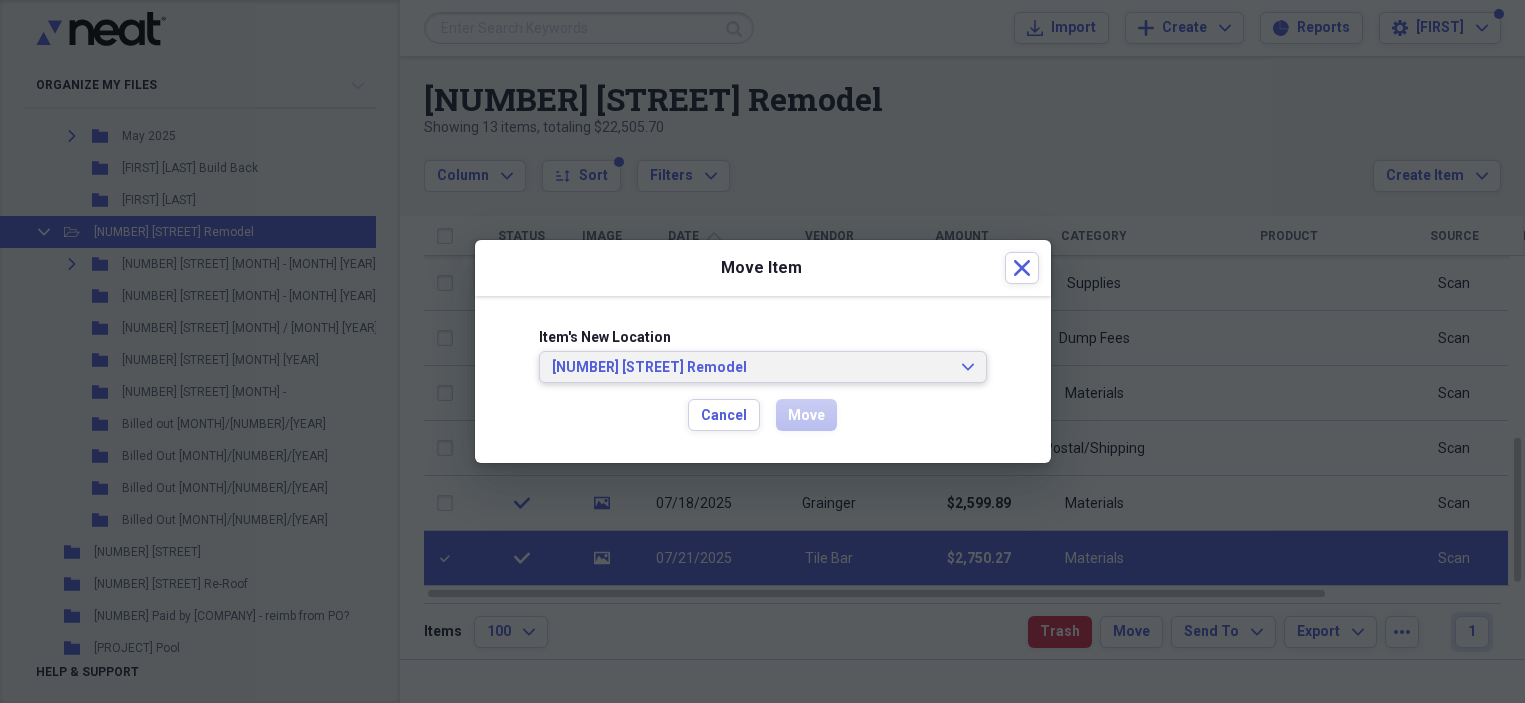 click on "[NUMBER] [STREET] Remodel" at bounding box center (751, 368) 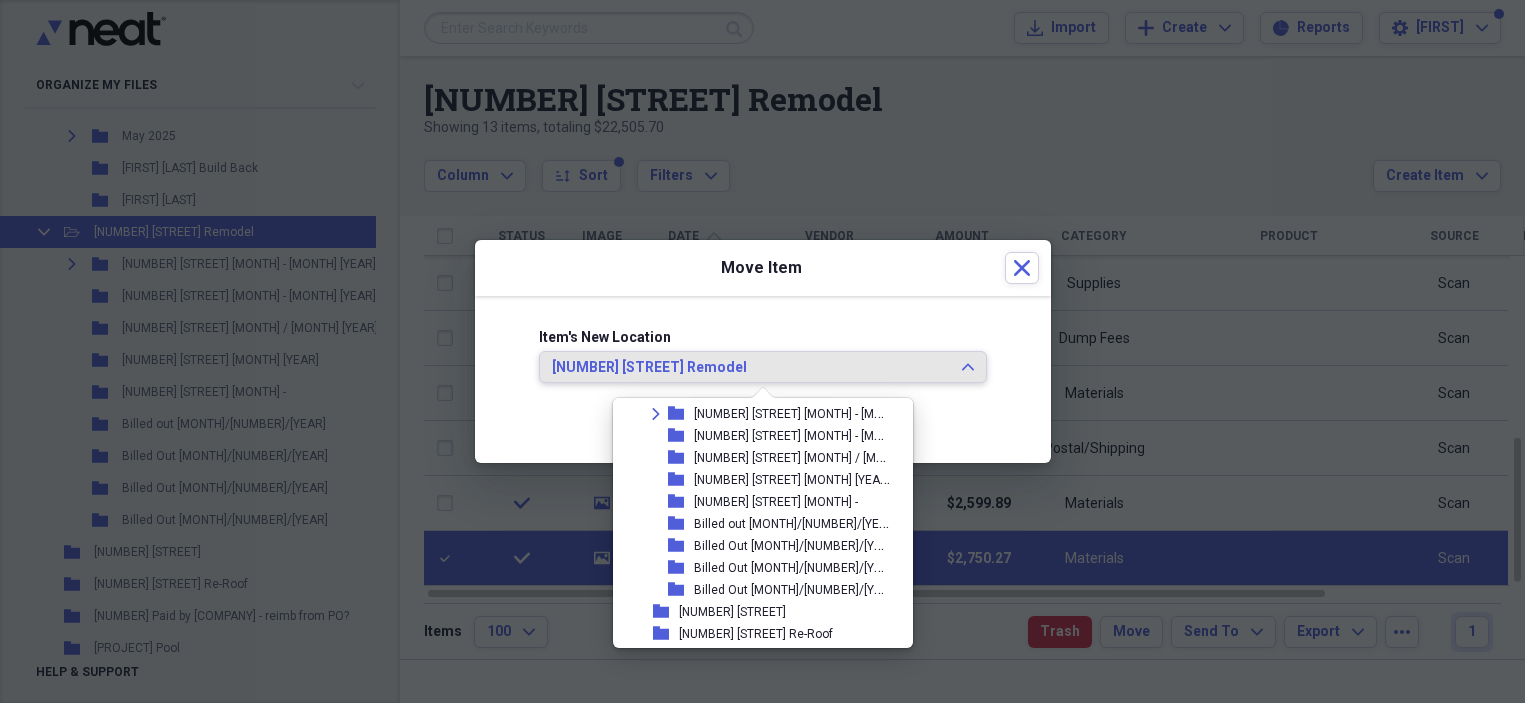 scroll, scrollTop: 2715, scrollLeft: 0, axis: vertical 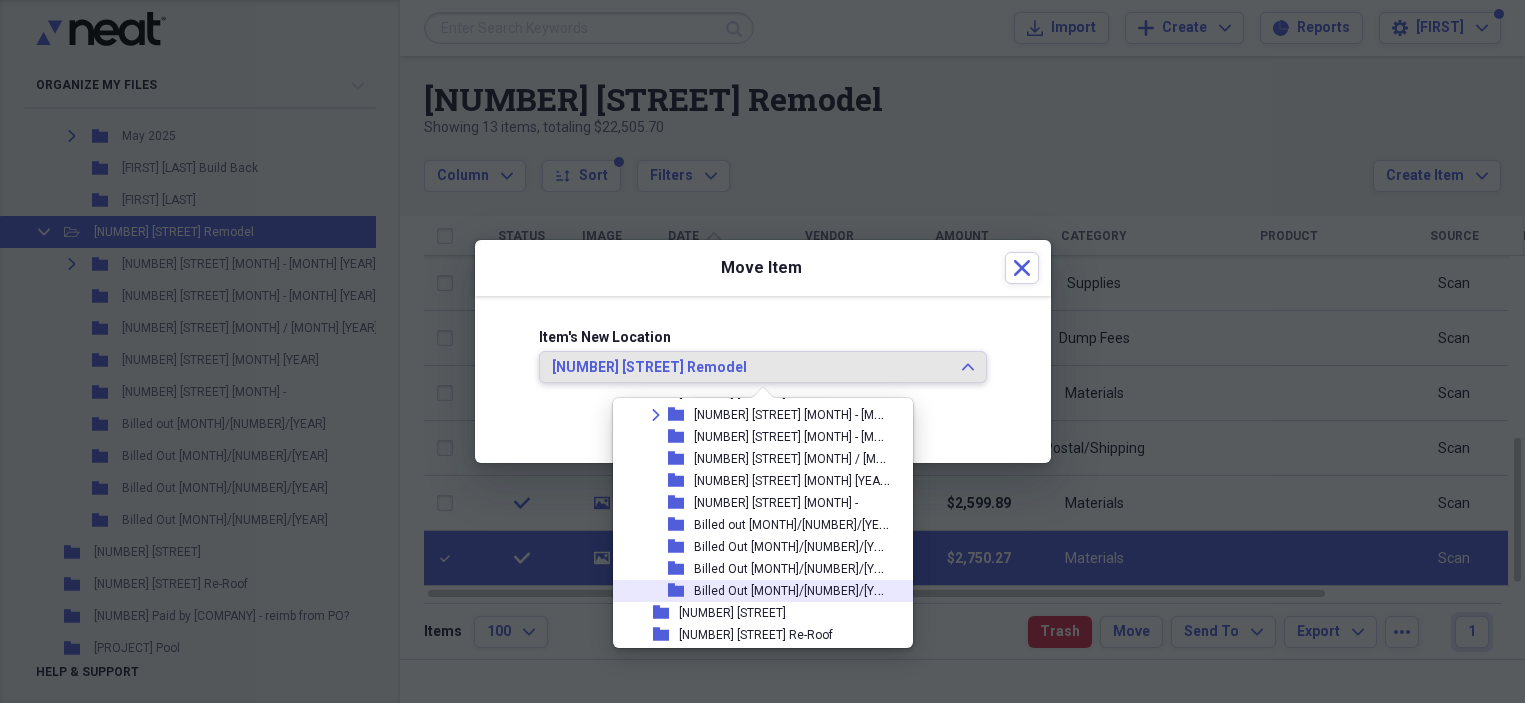 click on "Billed Out [MONTH]/[NUMBER]/[YEAR]" at bounding box center [797, 589] 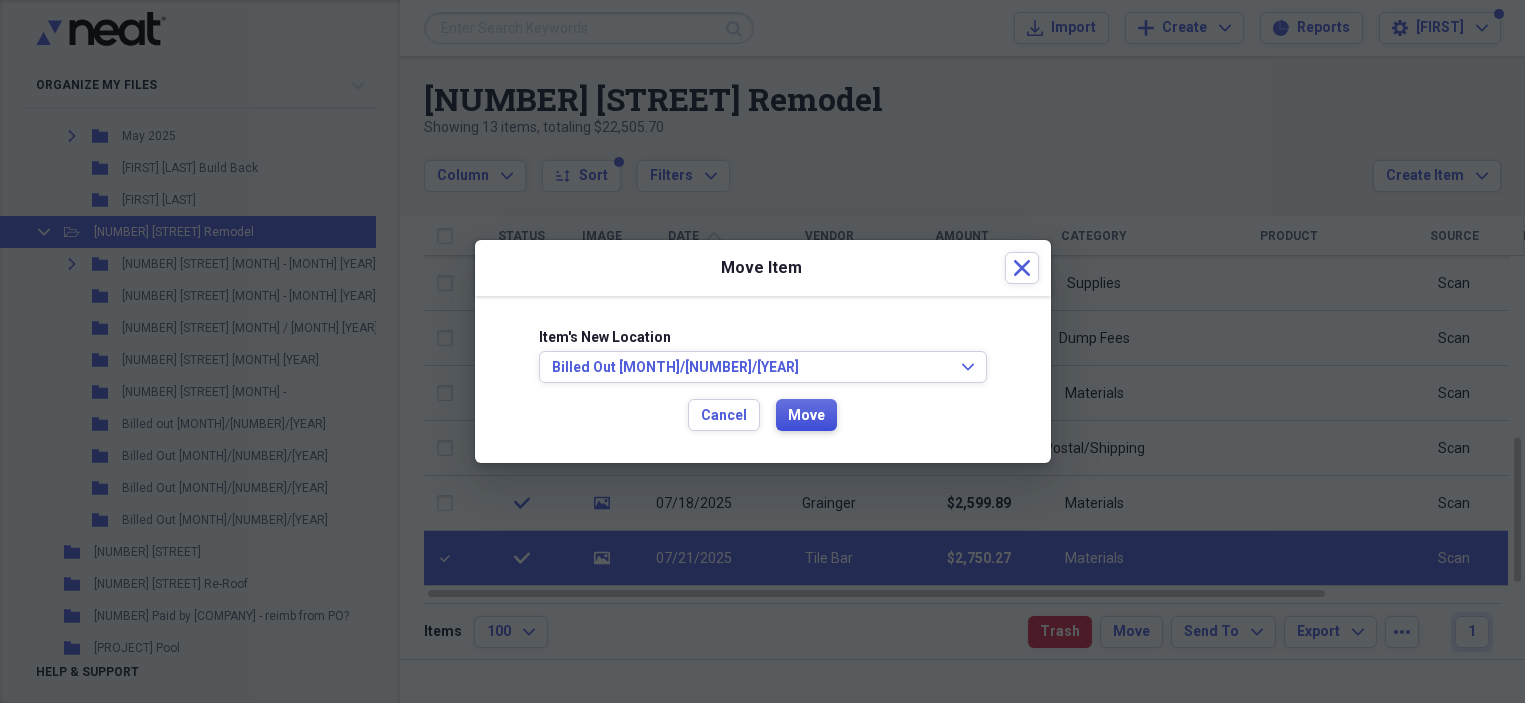 click on "Move" at bounding box center (806, 416) 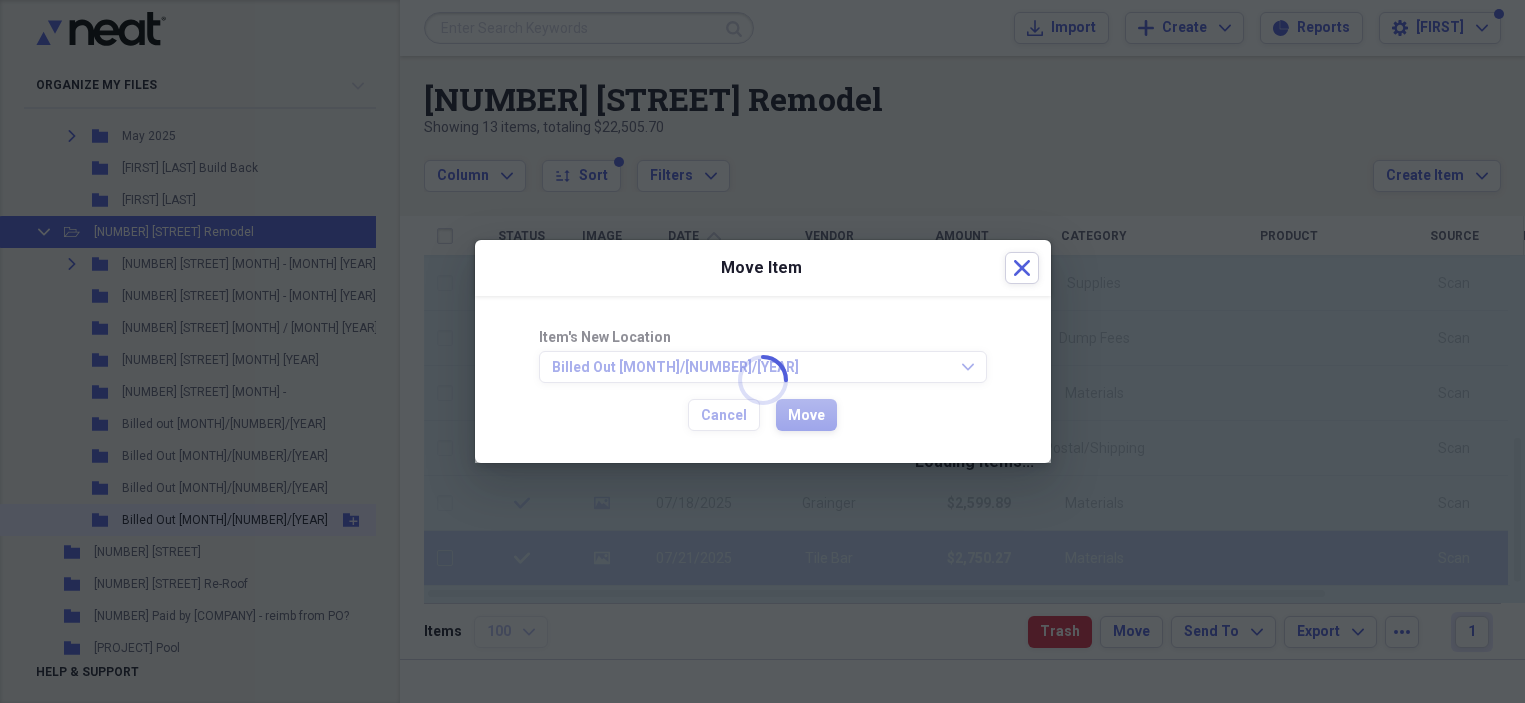 checkbox on "false" 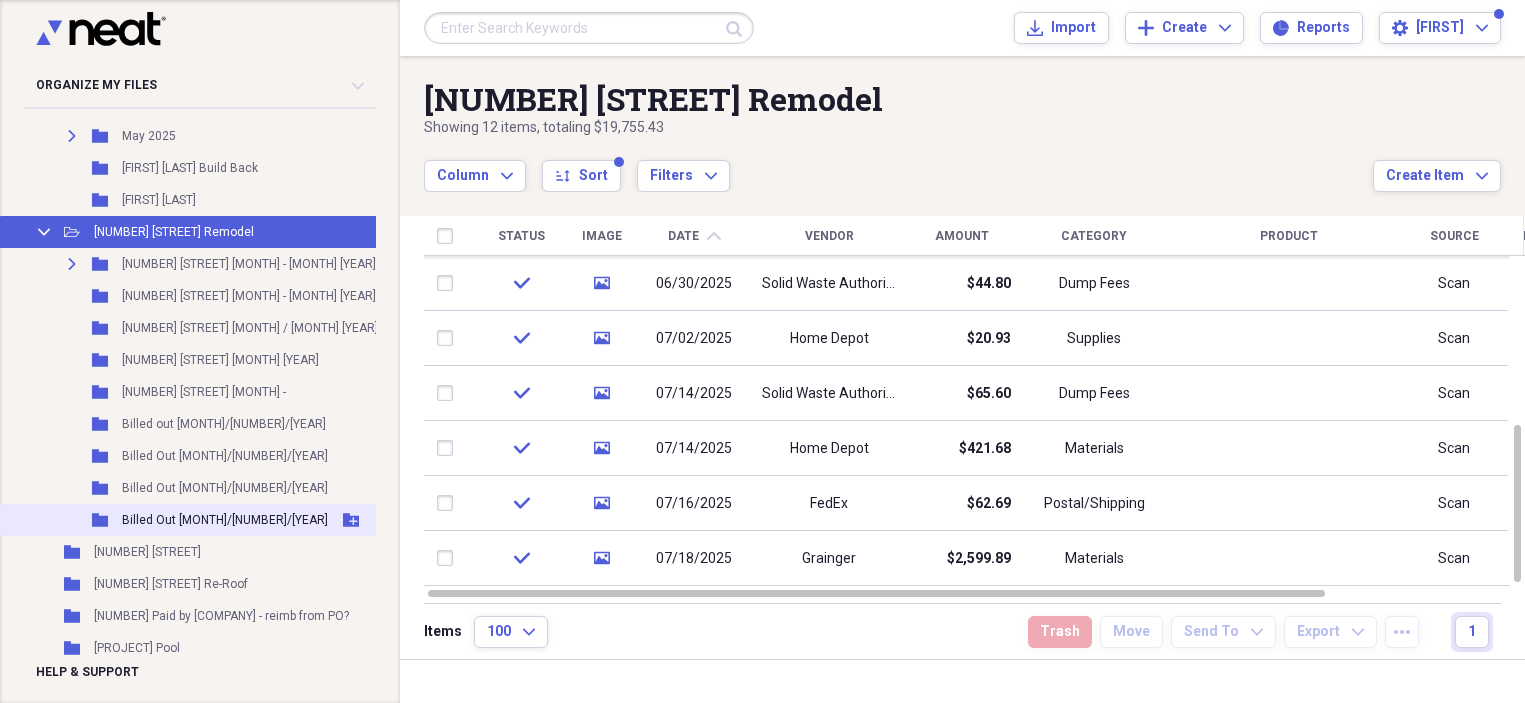 click on "Billed Out [MONTH]/[NUMBER]/[YEAR]" at bounding box center [225, 520] 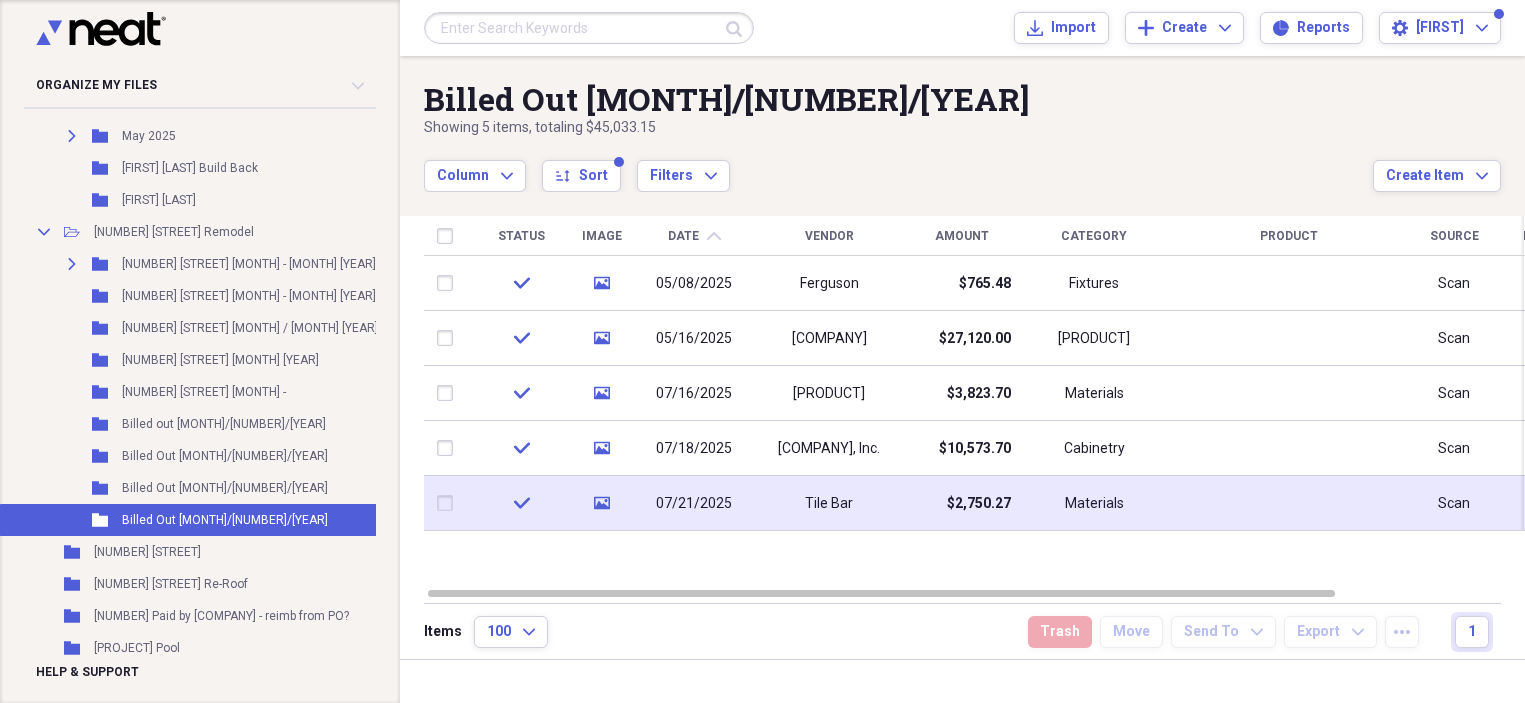 click on "Tile Bar" at bounding box center [829, 503] 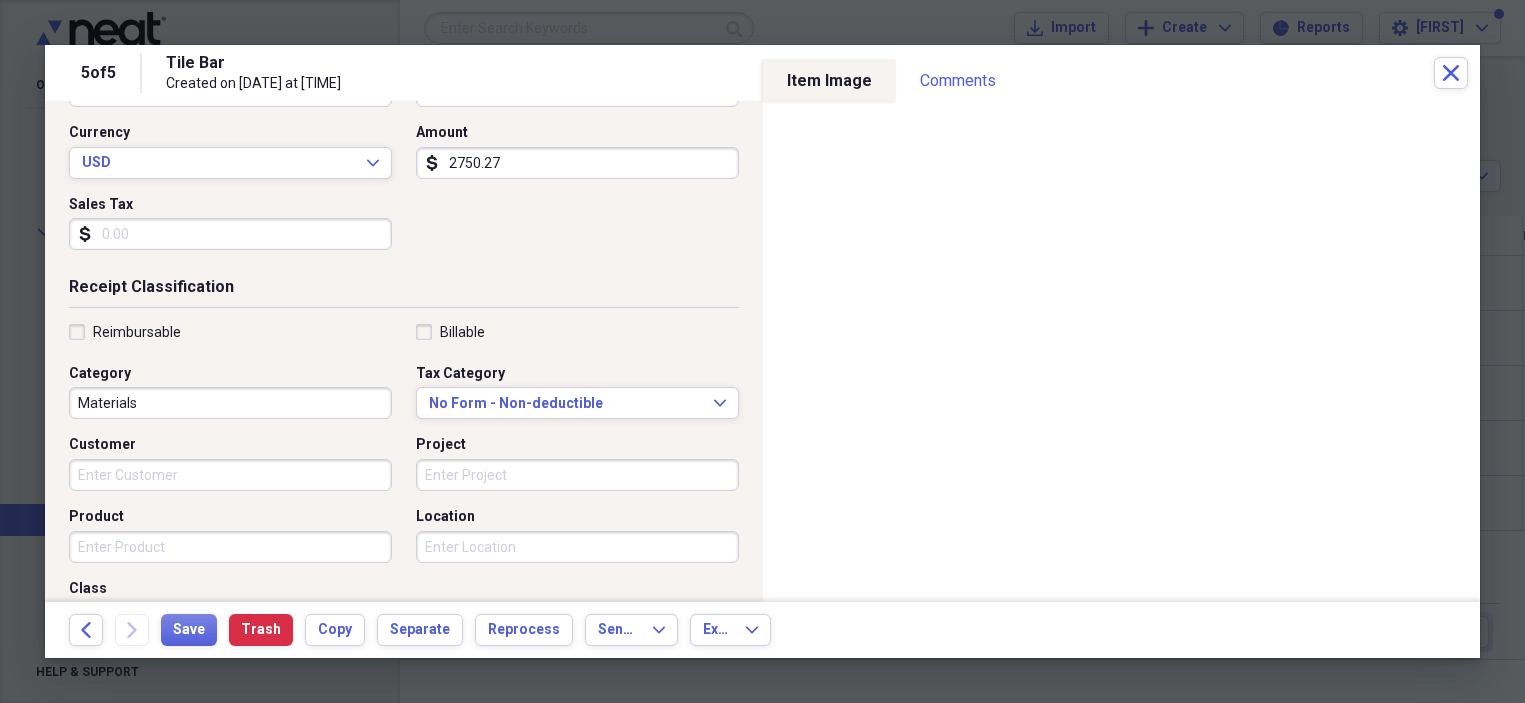 scroll, scrollTop: 520, scrollLeft: 0, axis: vertical 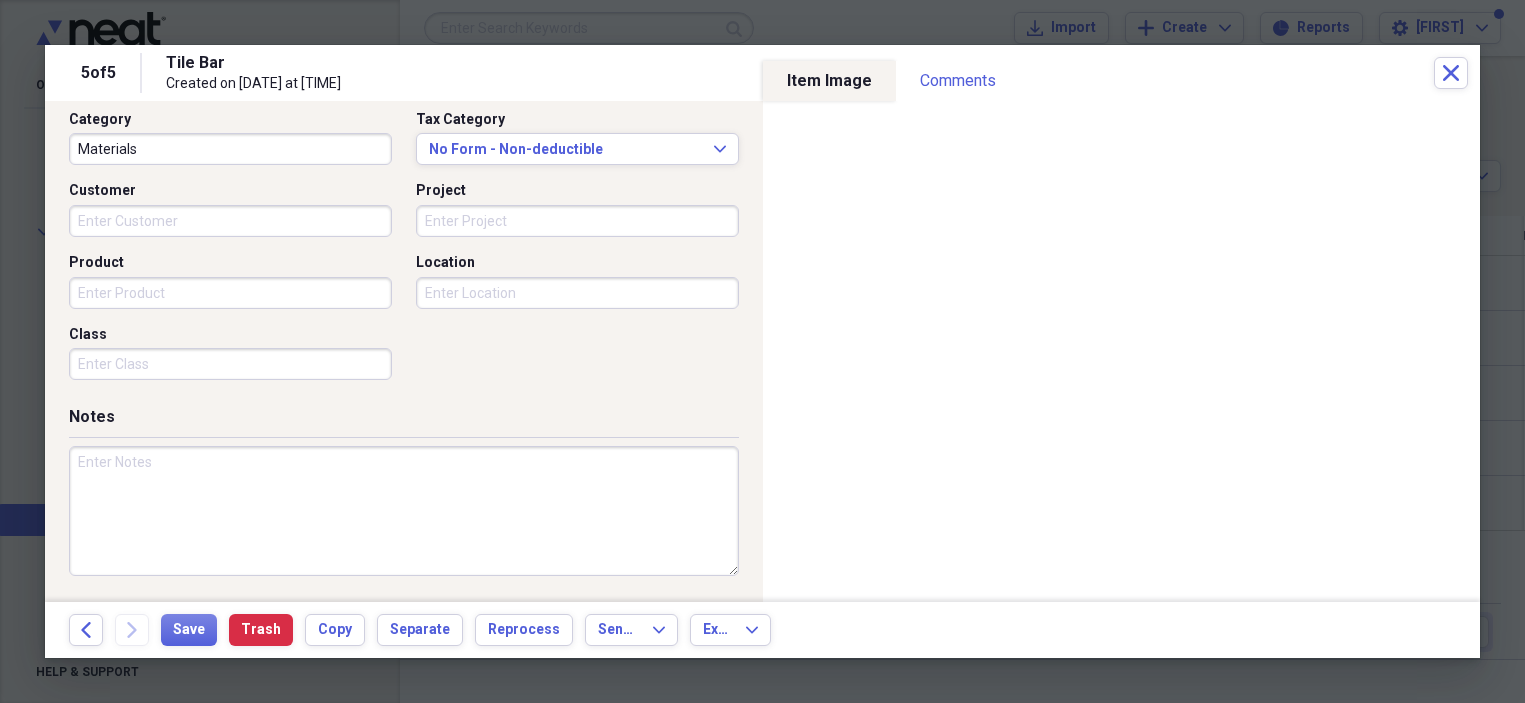 click at bounding box center [404, 511] 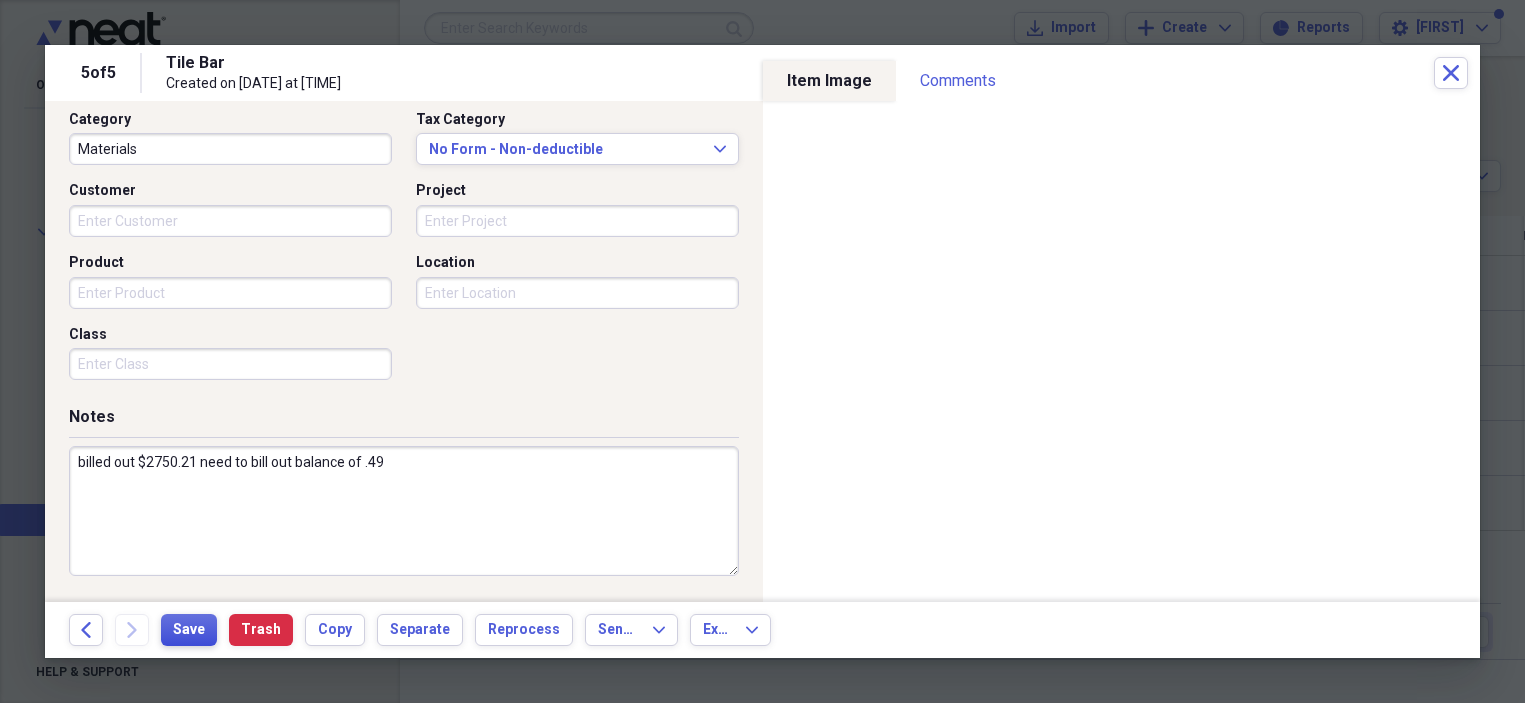 type on "billed out $2750.21 need to bill out balance of .49" 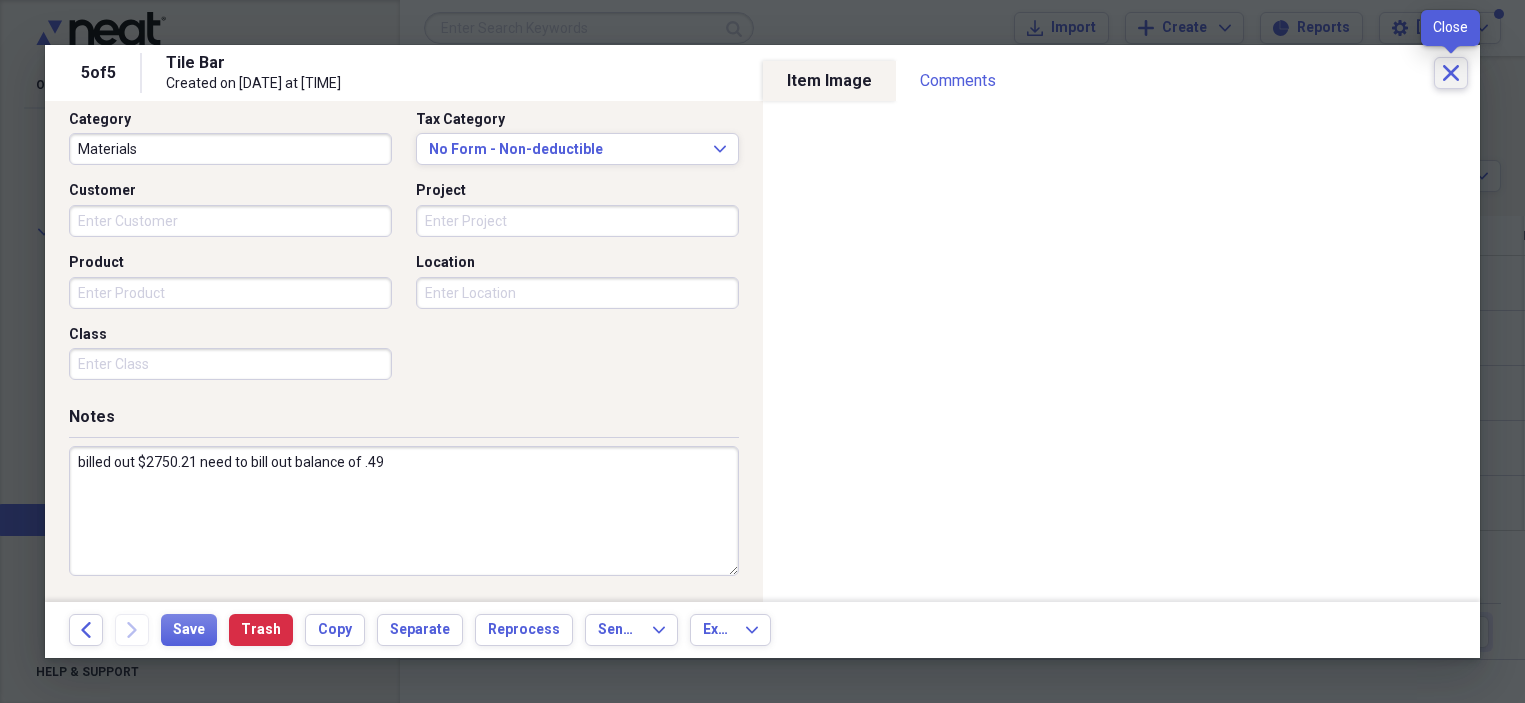 click on "Close" 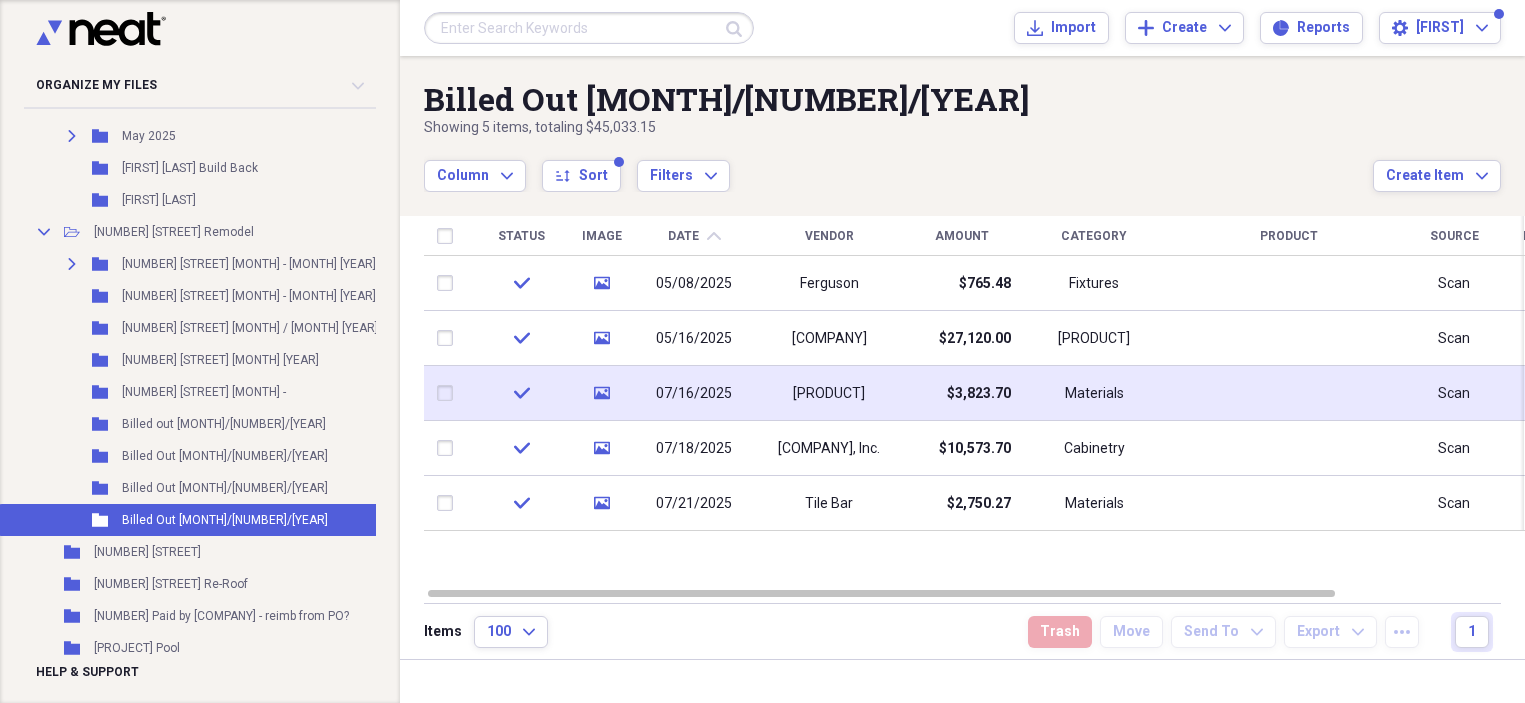 click on "media" 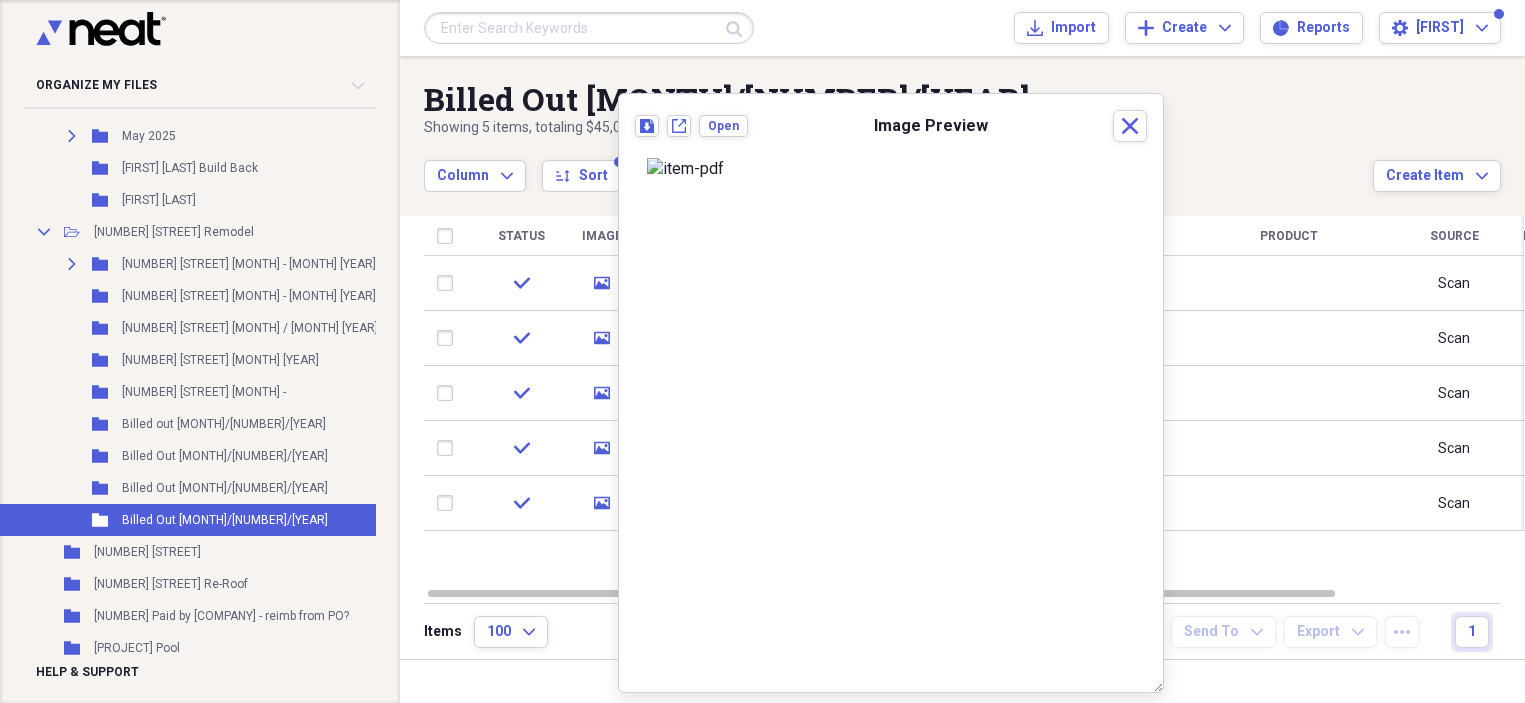scroll, scrollTop: 78, scrollLeft: 0, axis: vertical 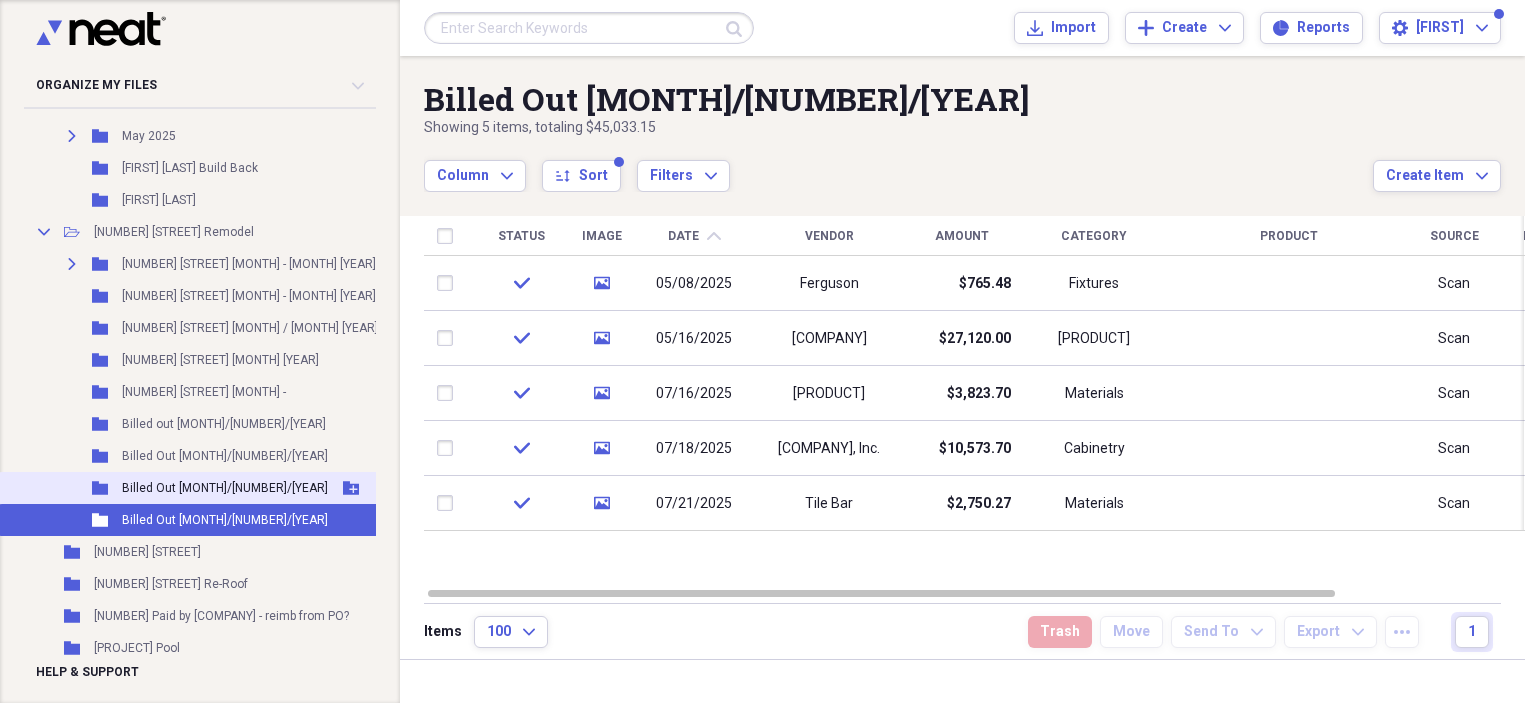 click on "Folder Billed Out [MONTH]/[NUMBER]/[YEAR] Add Folder" at bounding box center (246, 488) 